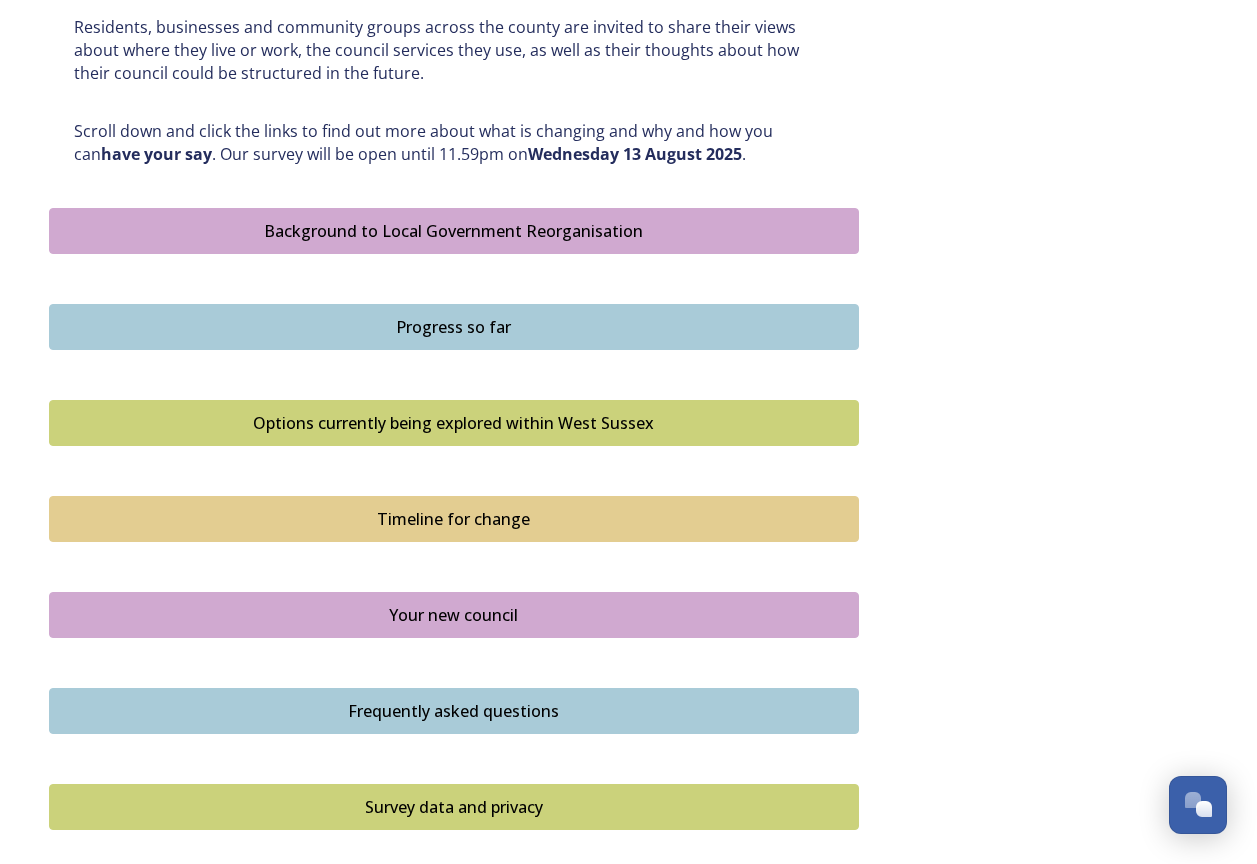 scroll, scrollTop: 1200, scrollLeft: 0, axis: vertical 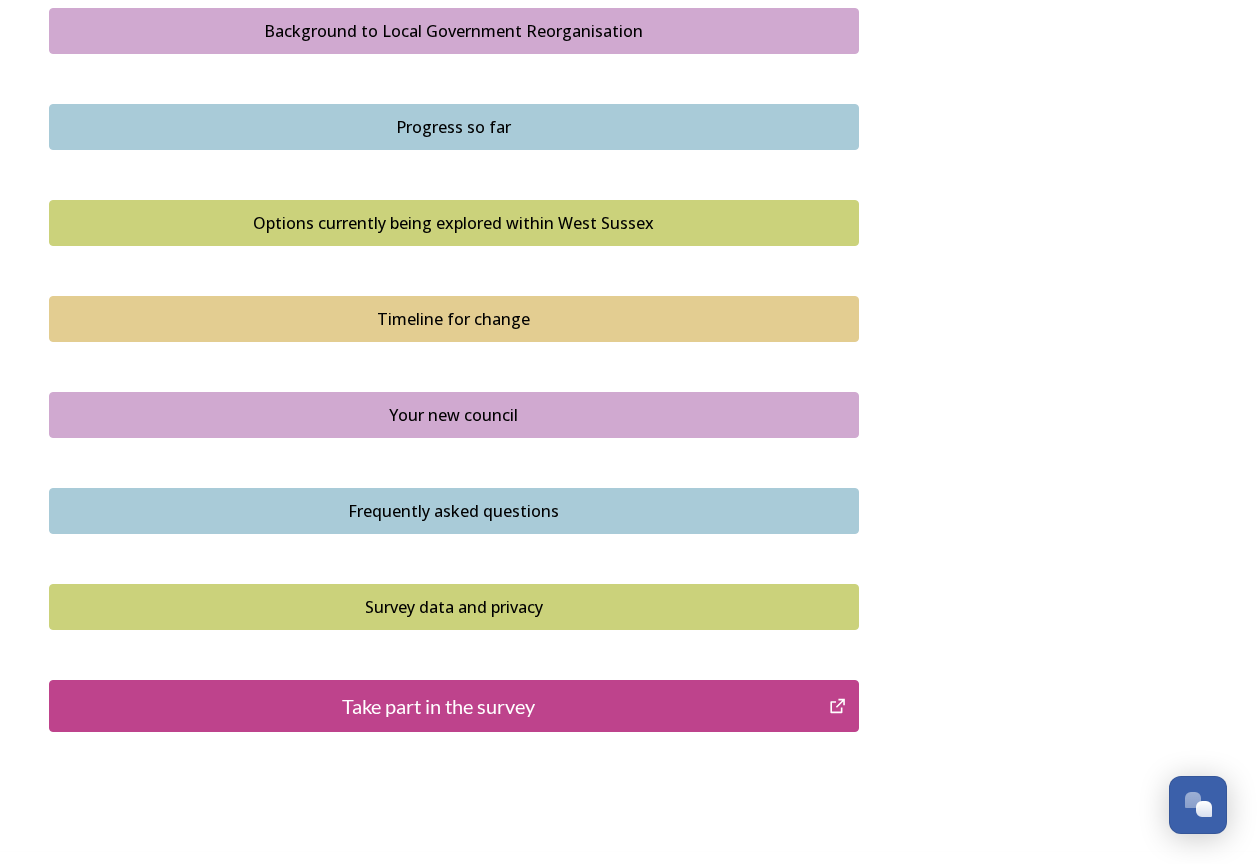 click on "Take part in the survey" at bounding box center (439, 706) 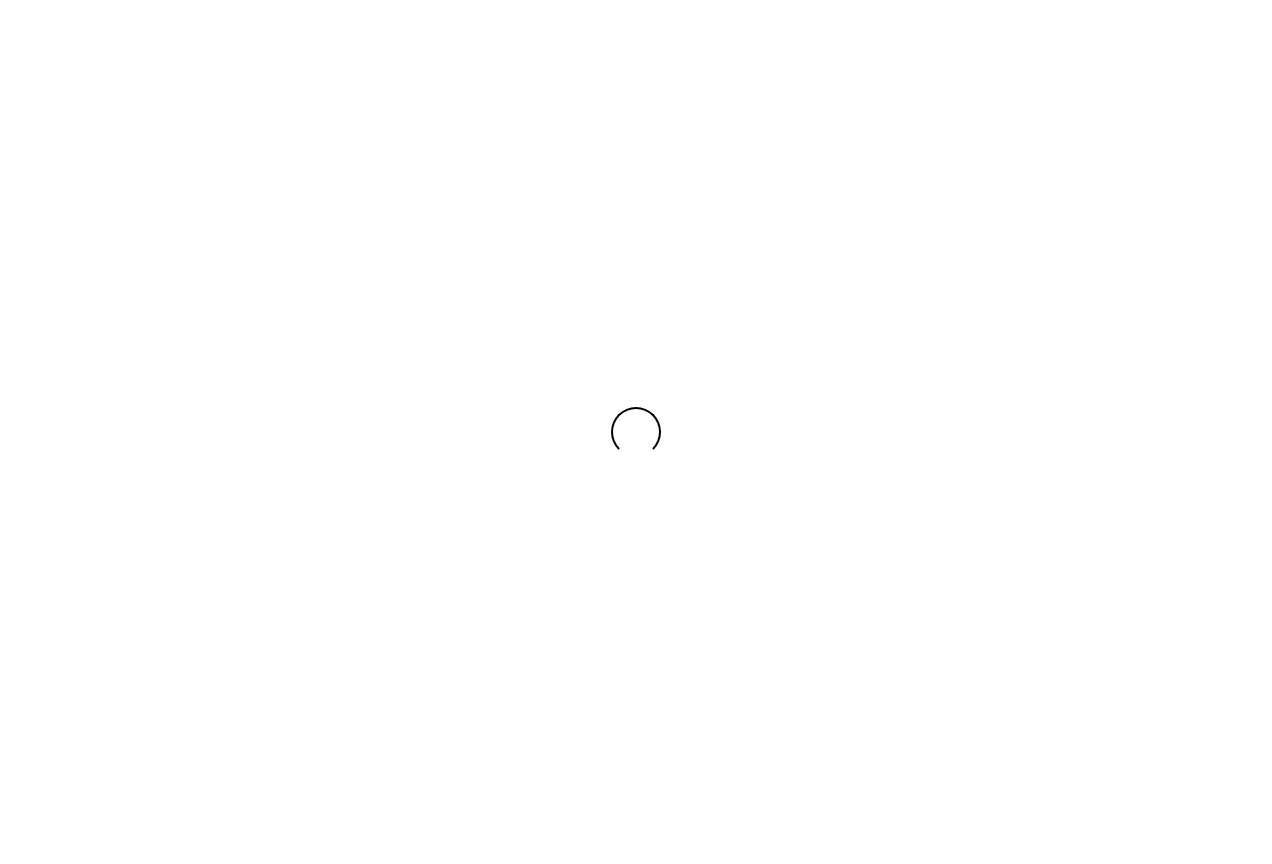 scroll, scrollTop: 0, scrollLeft: 0, axis: both 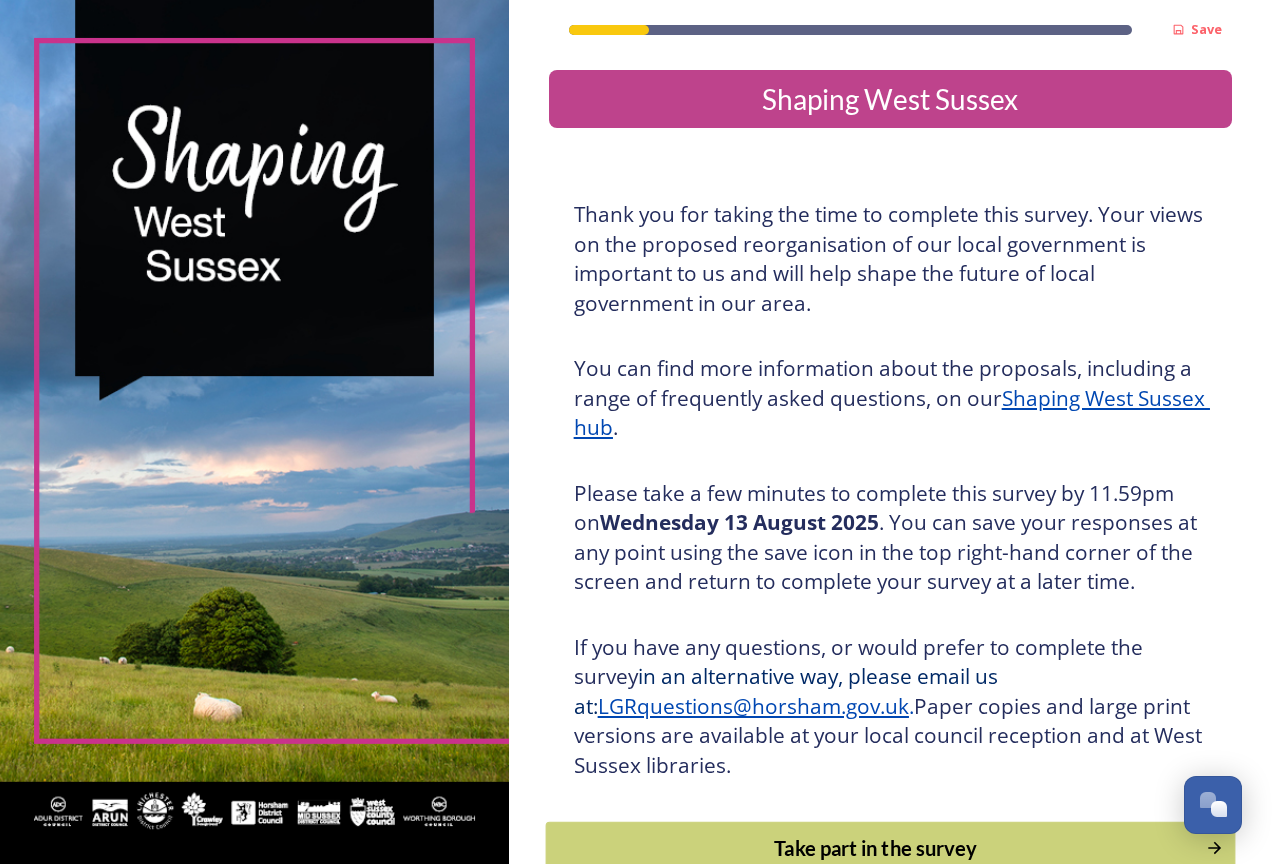click on "Take part in the survey" at bounding box center [875, 848] 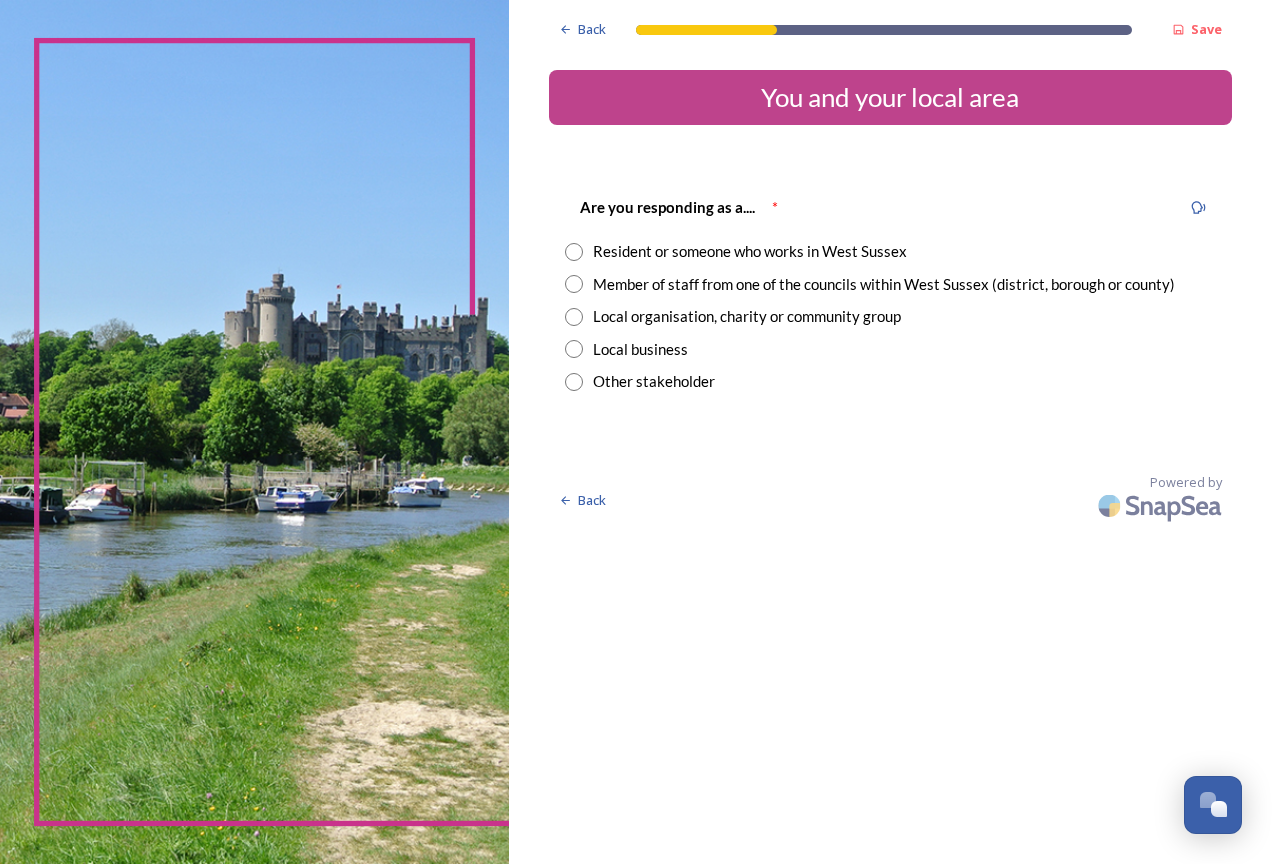 click at bounding box center [574, 284] 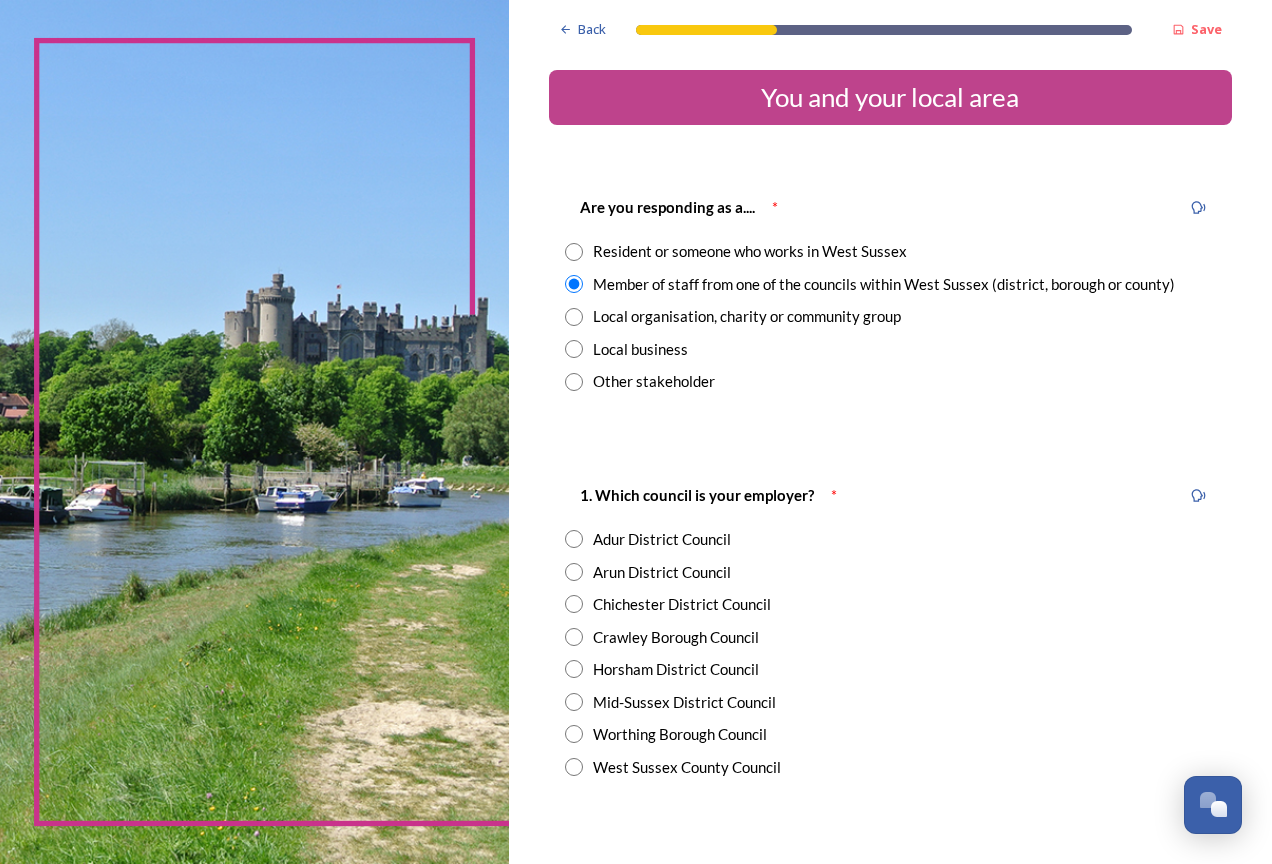 click at bounding box center [574, 604] 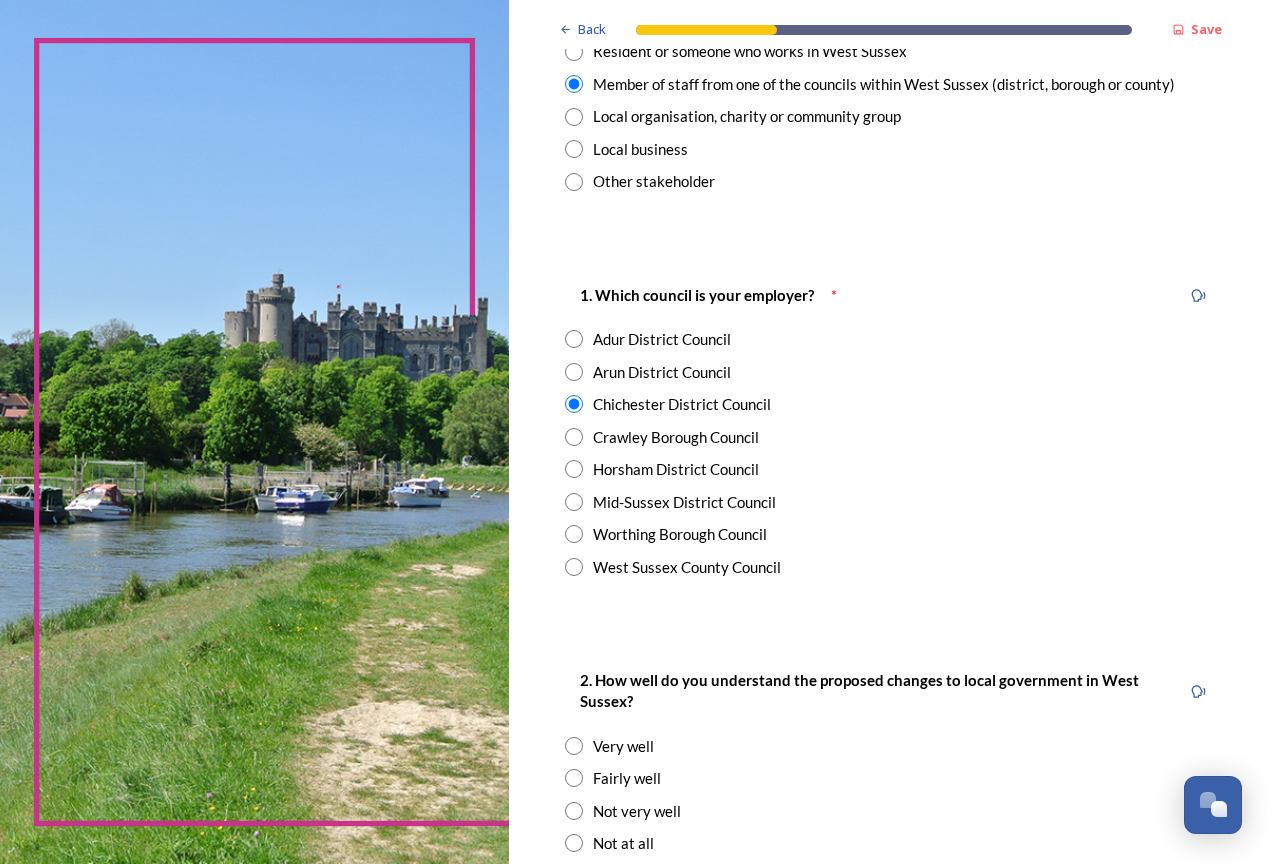 scroll, scrollTop: 300, scrollLeft: 0, axis: vertical 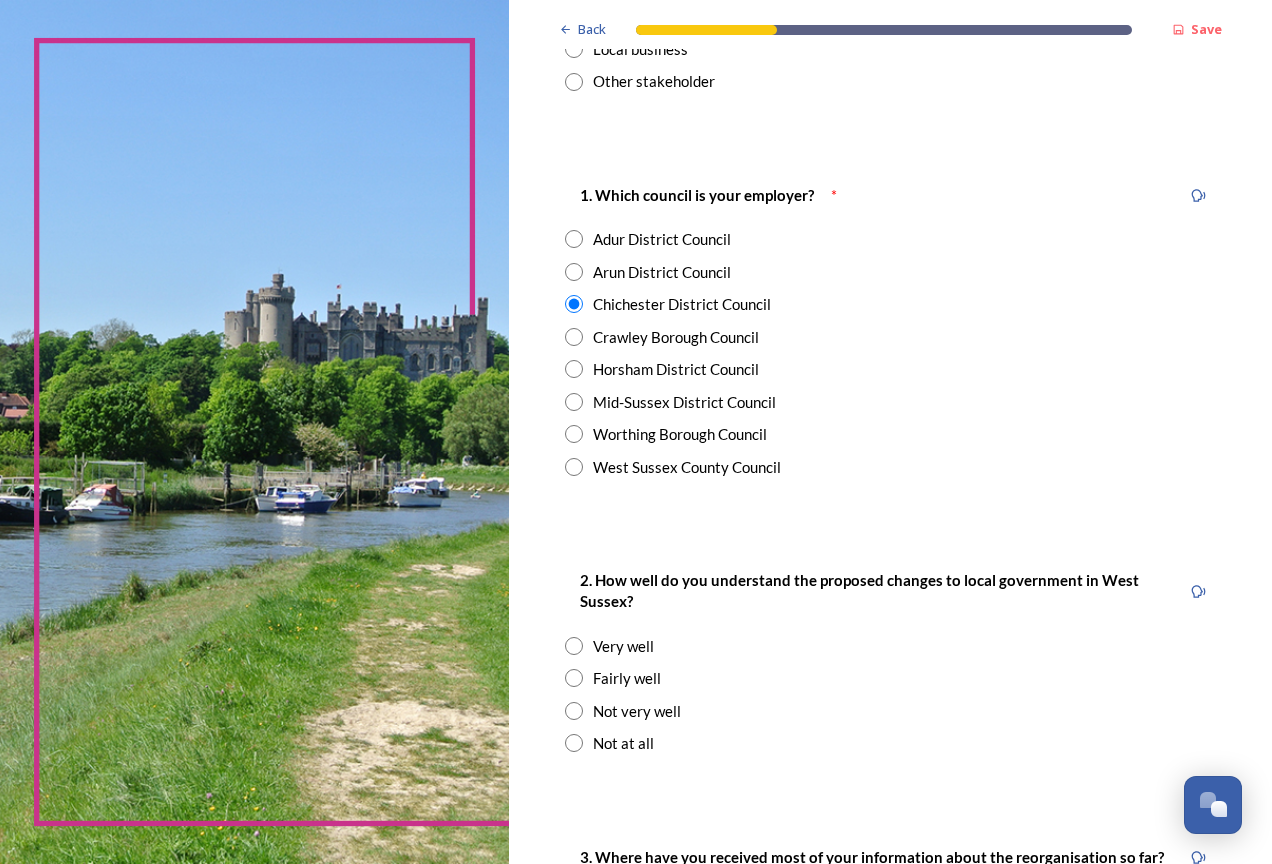 click at bounding box center [574, 678] 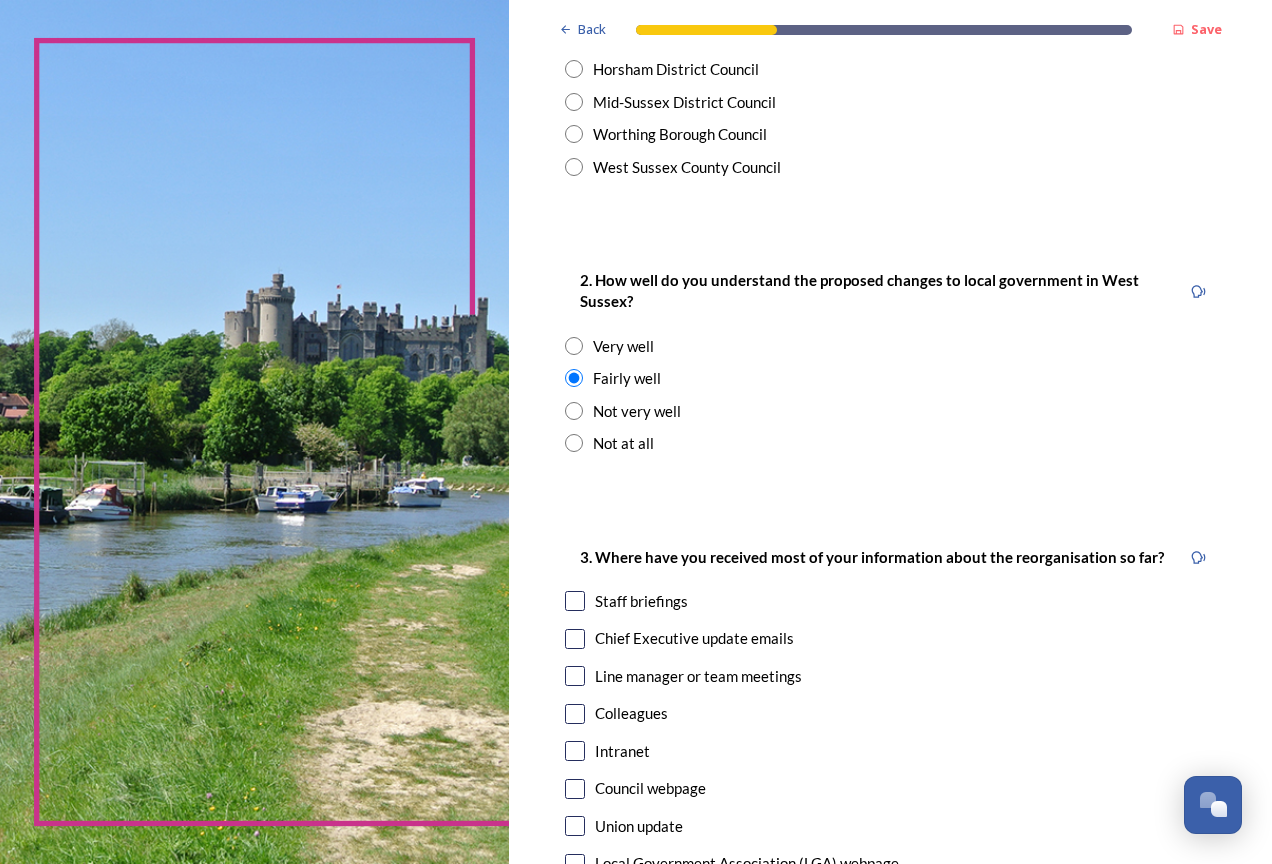 scroll, scrollTop: 800, scrollLeft: 0, axis: vertical 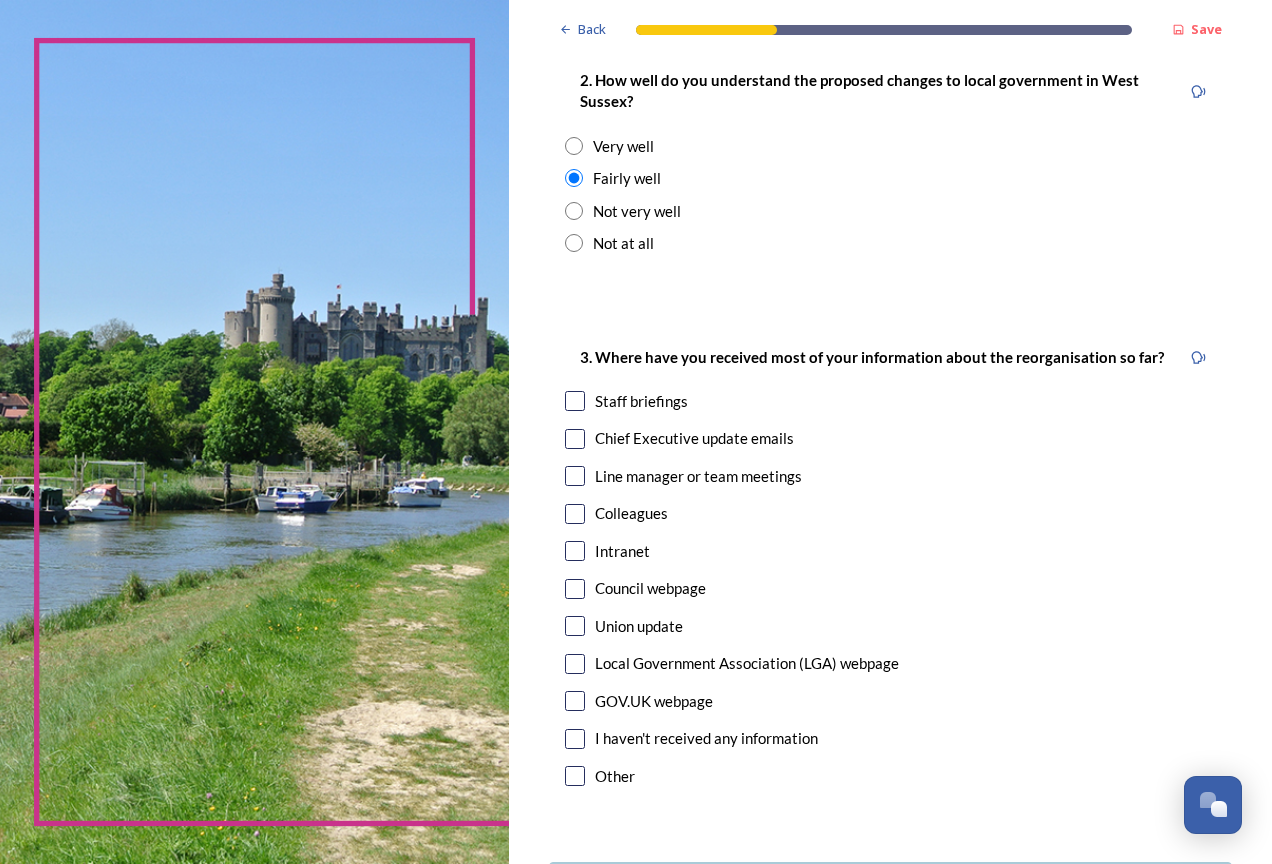 click at bounding box center [575, 401] 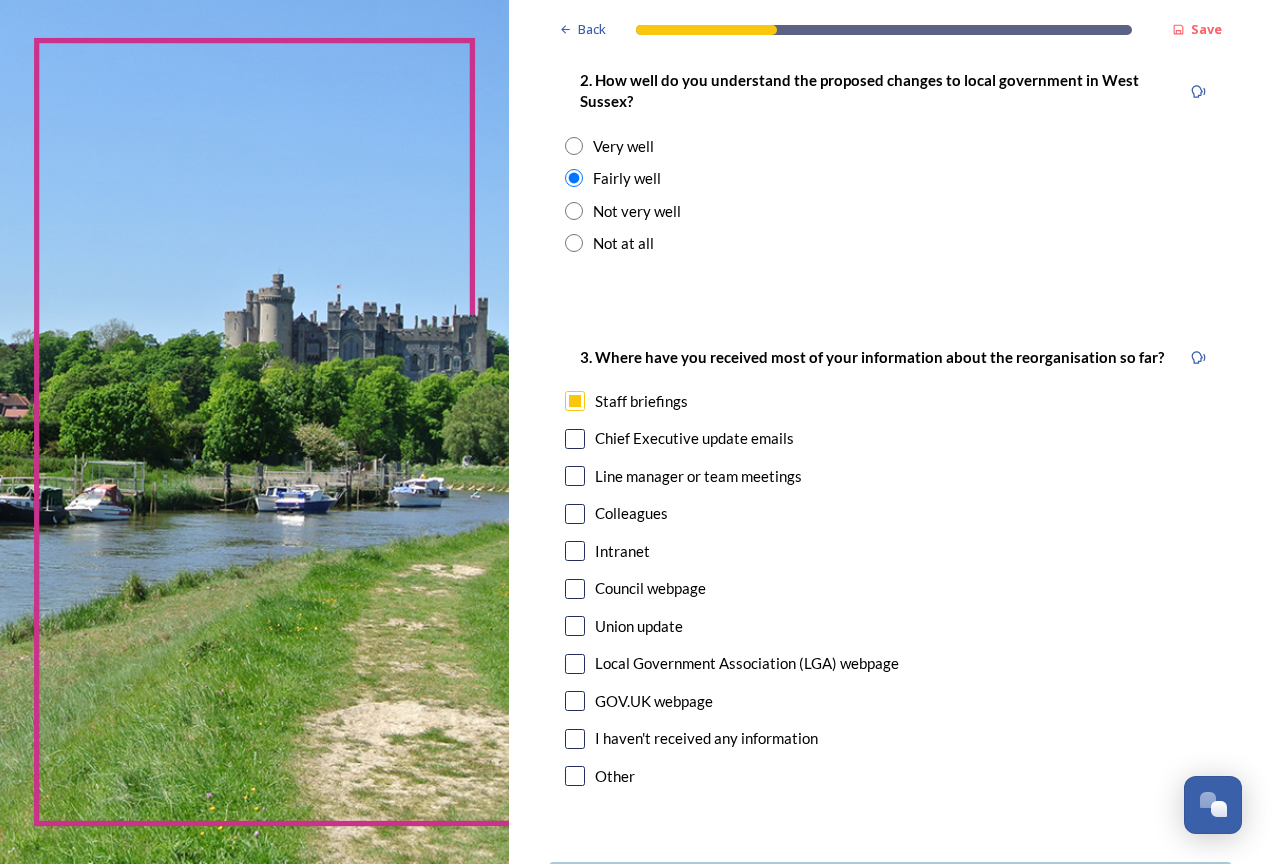 click at bounding box center [575, 439] 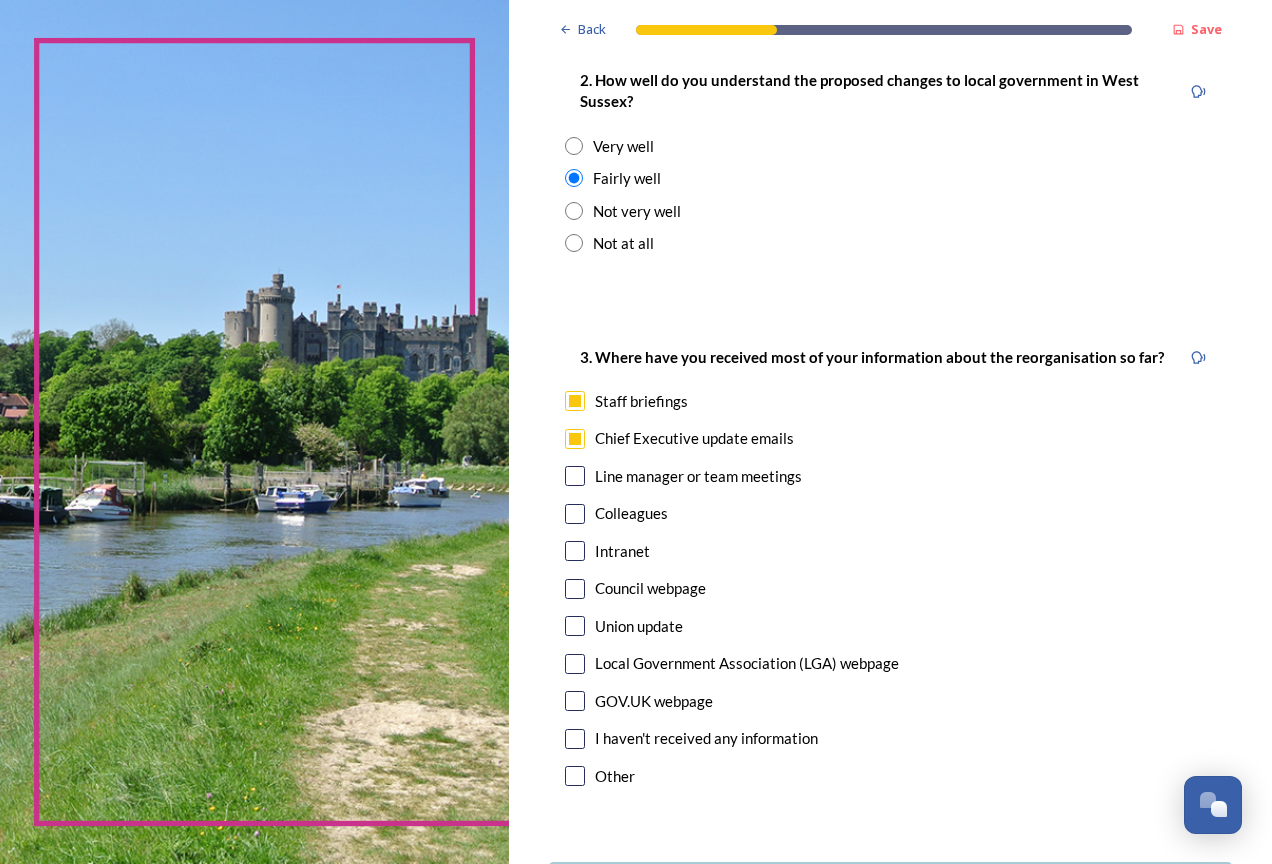 click at bounding box center [575, 551] 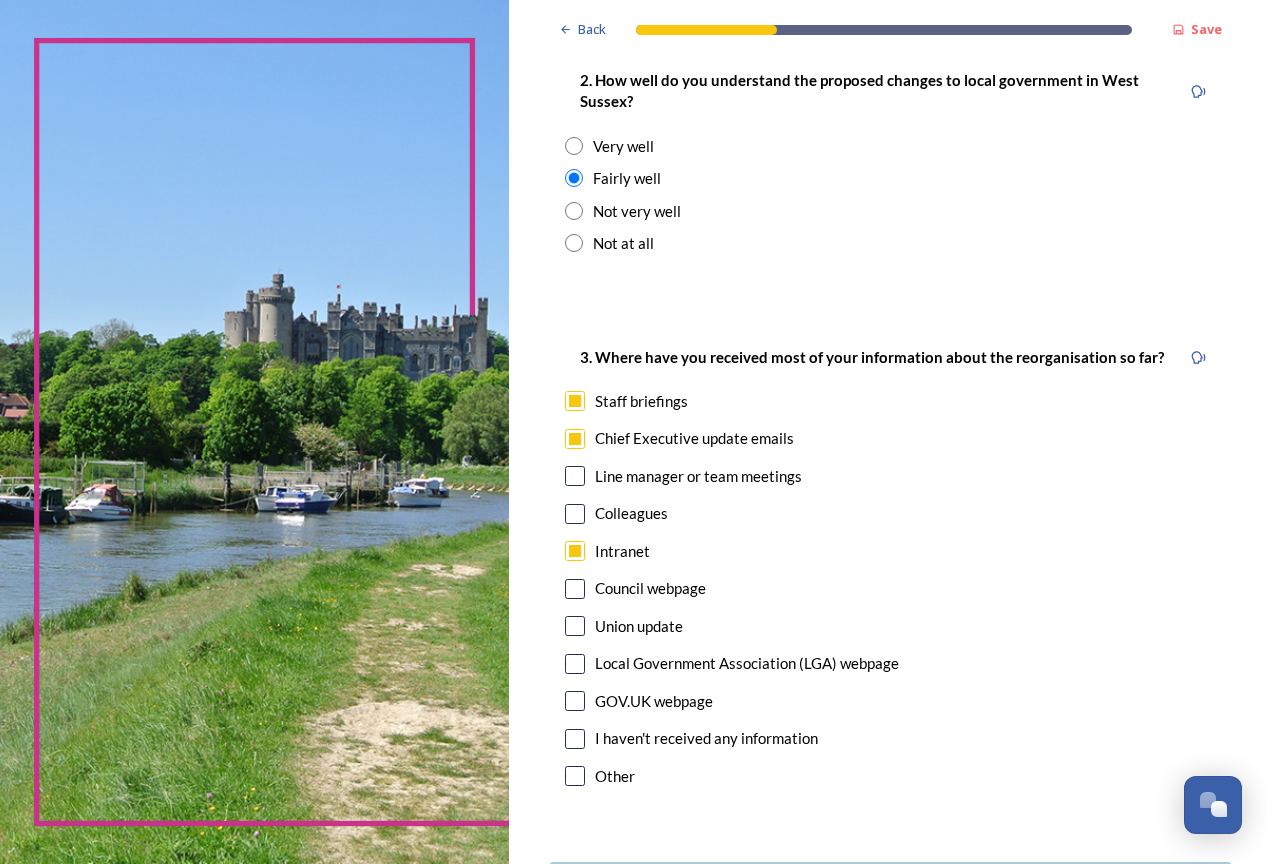 scroll, scrollTop: 963, scrollLeft: 0, axis: vertical 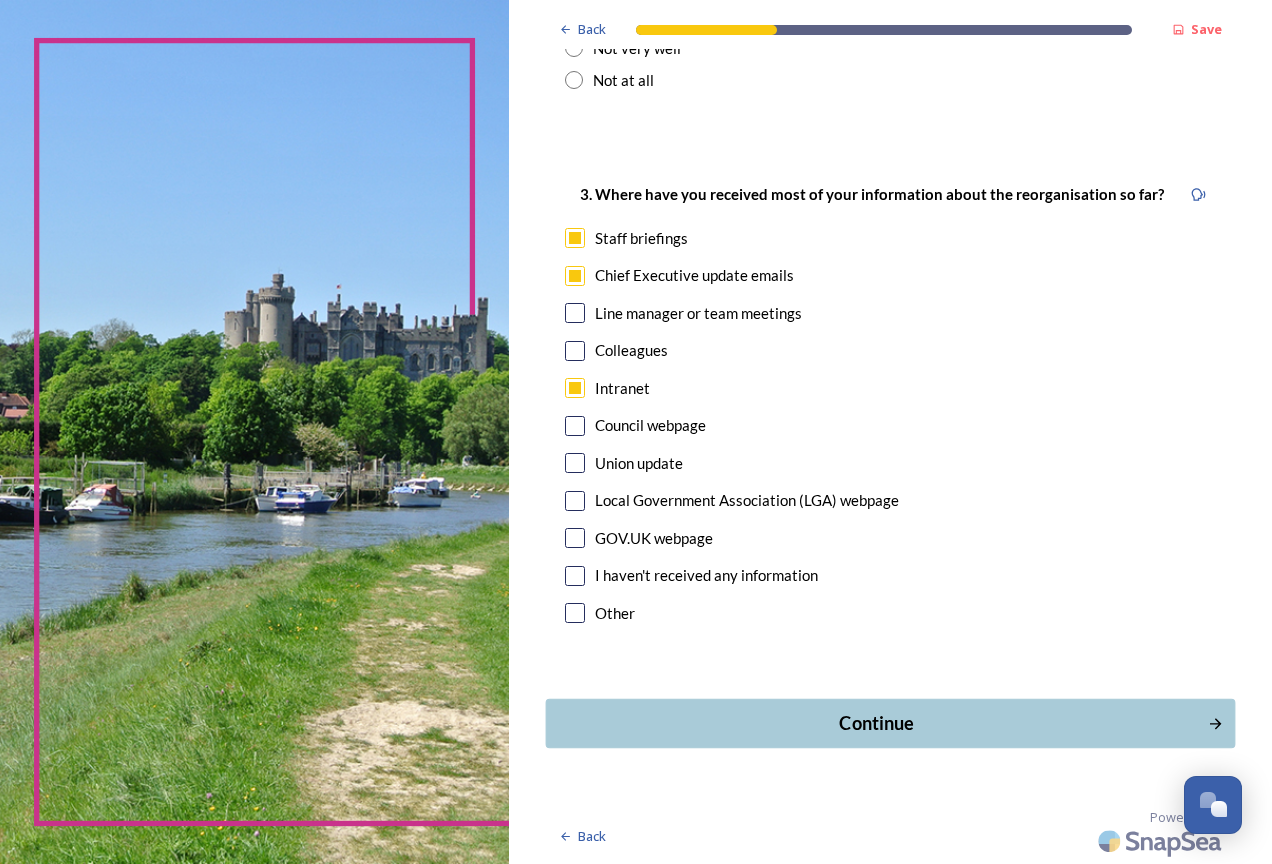 click on "Continue" at bounding box center (876, 723) 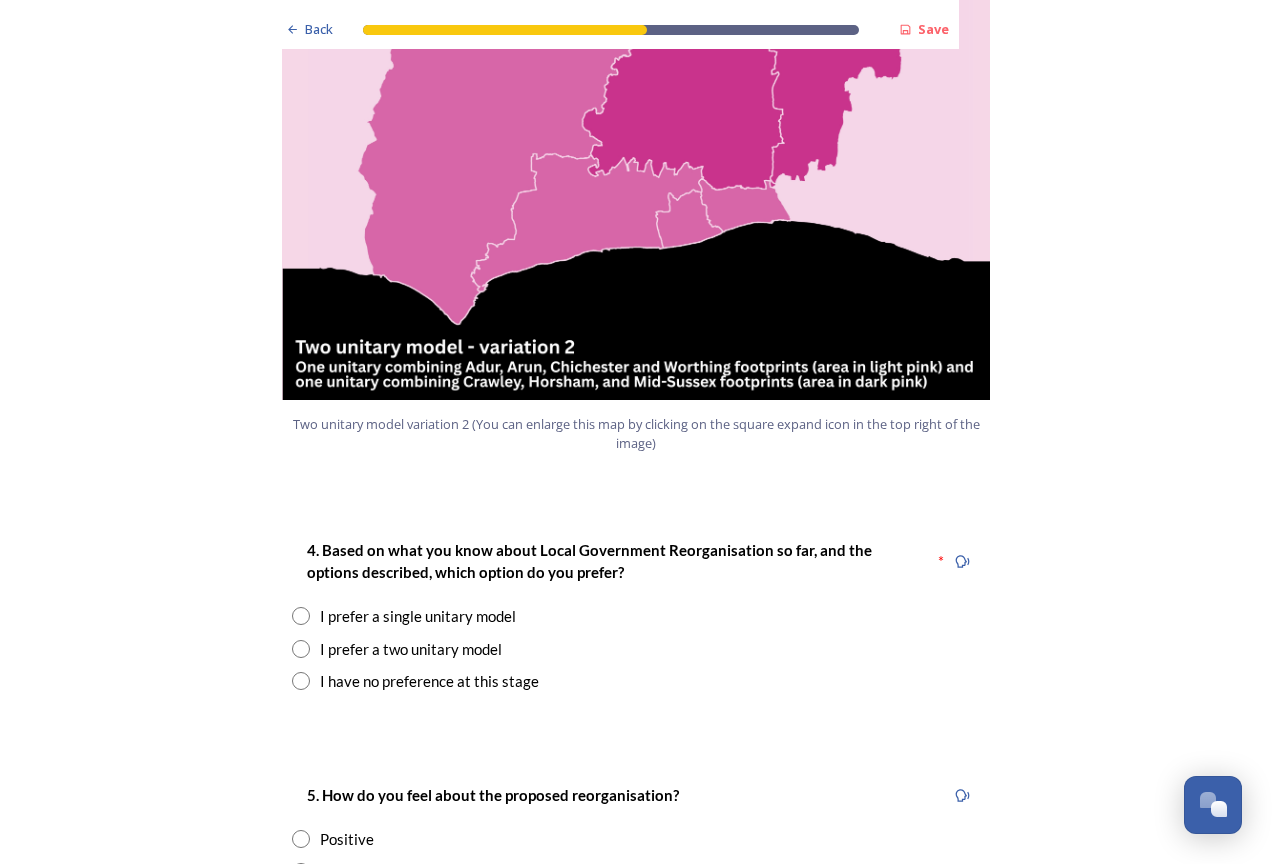 scroll, scrollTop: 2300, scrollLeft: 0, axis: vertical 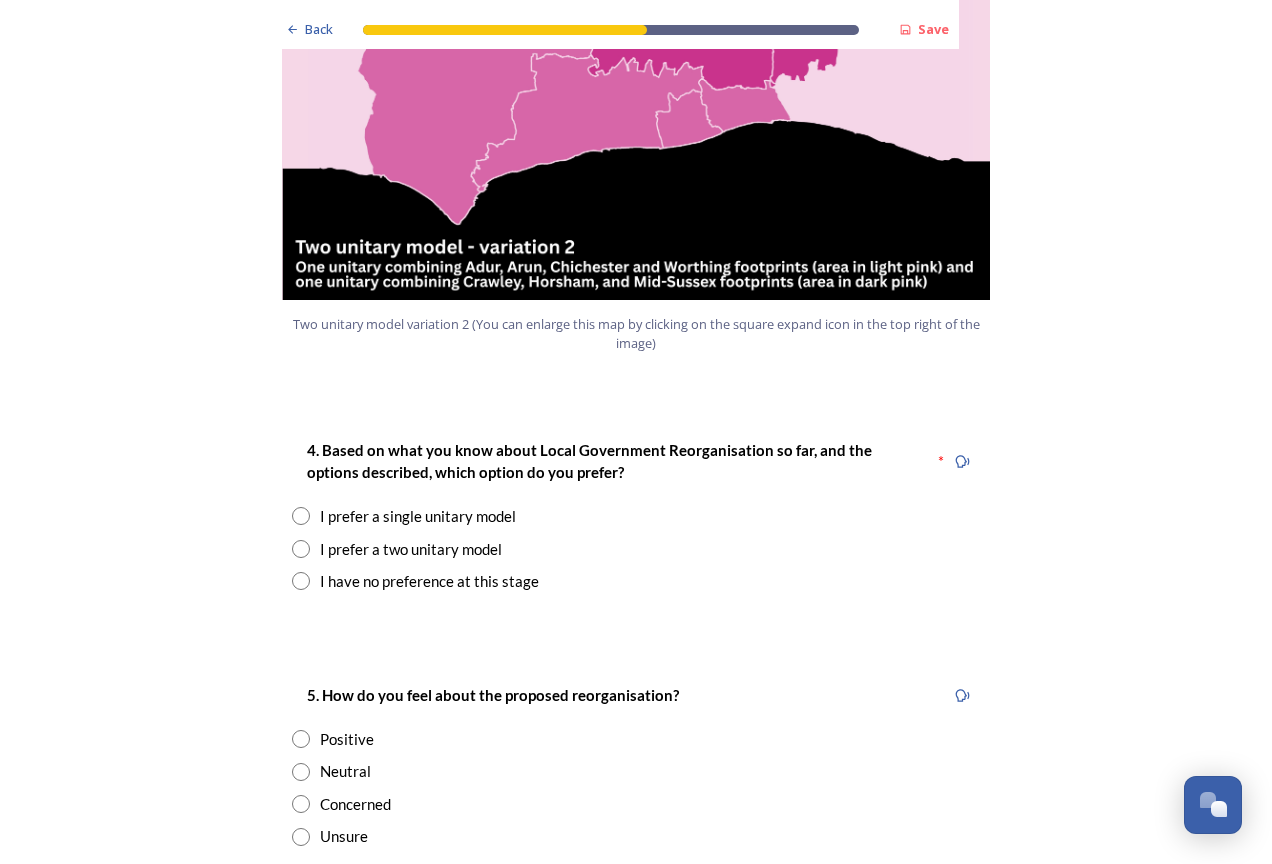 click at bounding box center [301, 549] 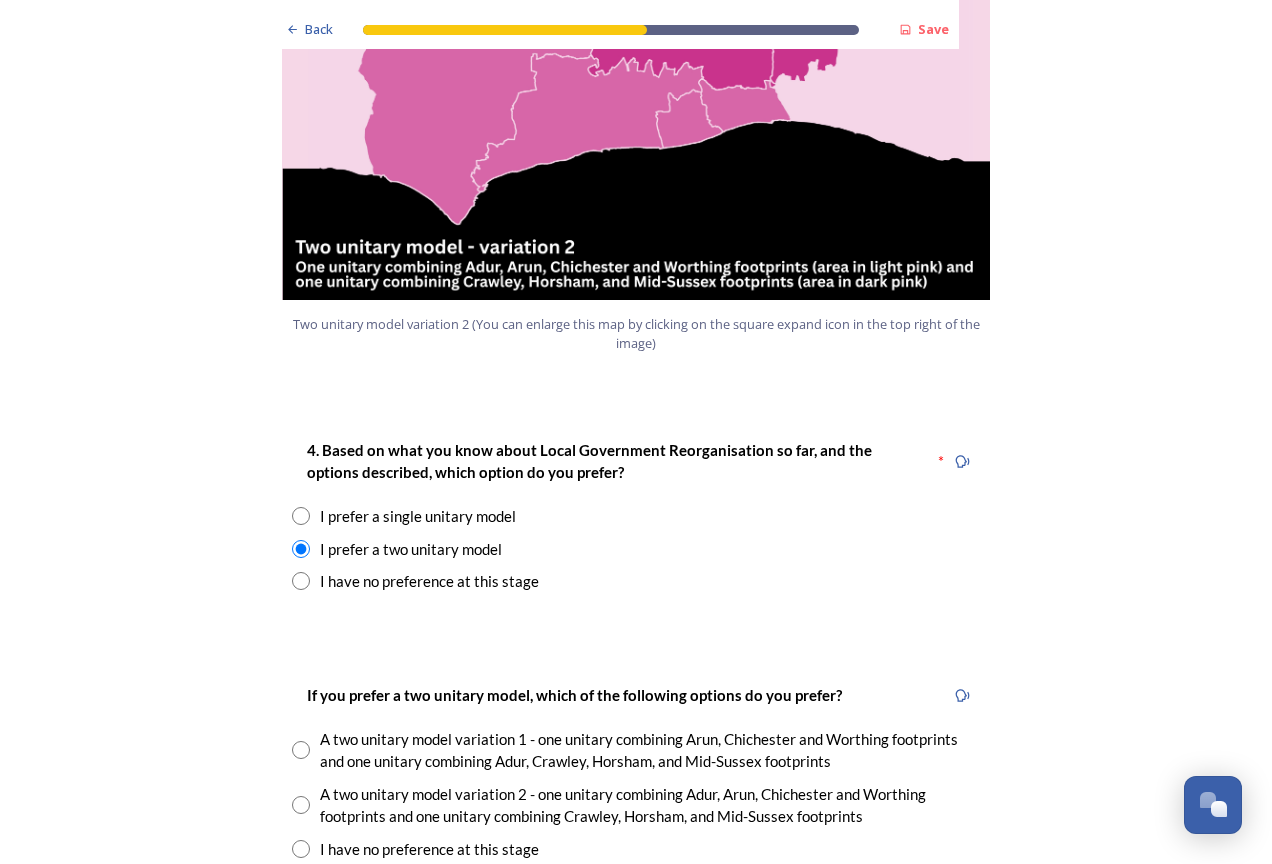 scroll, scrollTop: 2500, scrollLeft: 0, axis: vertical 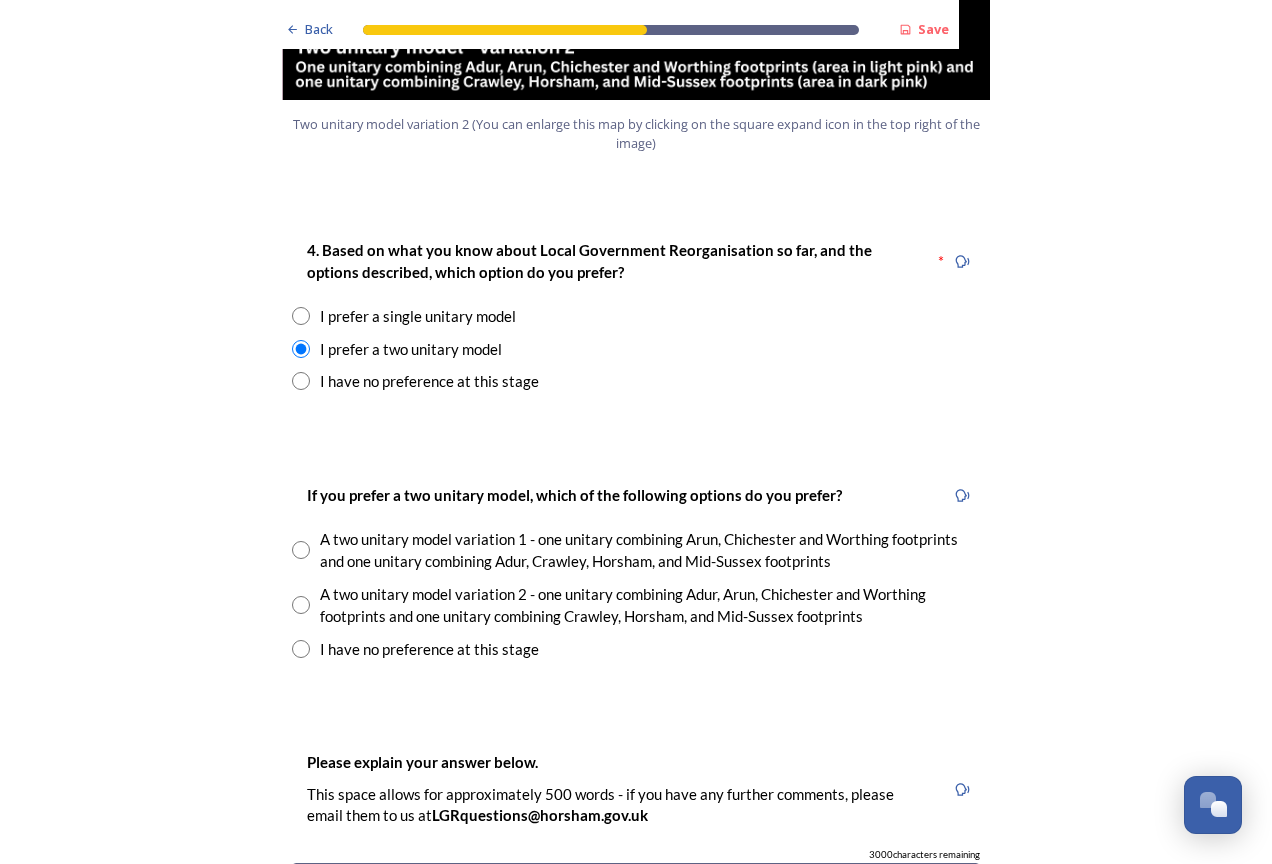 click at bounding box center (301, 550) 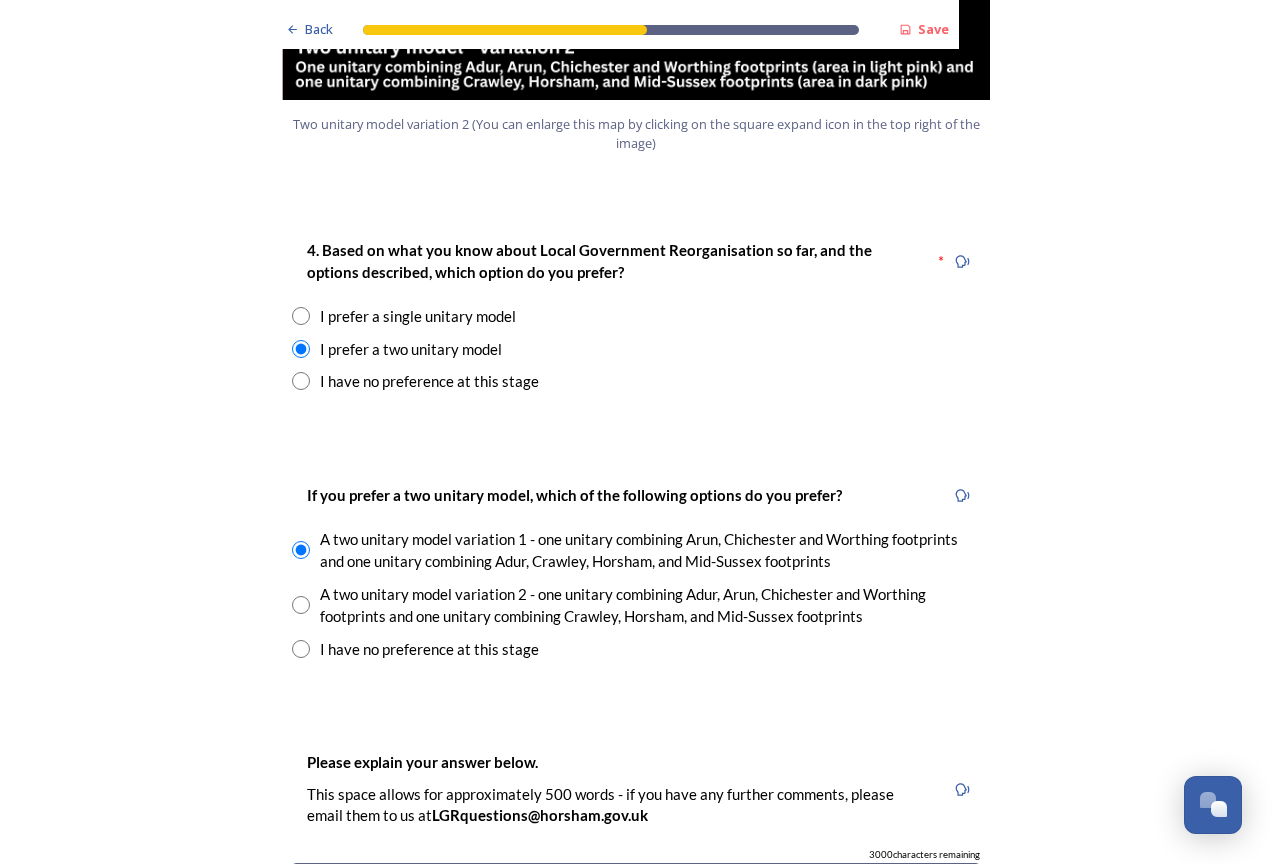 scroll, scrollTop: 2800, scrollLeft: 0, axis: vertical 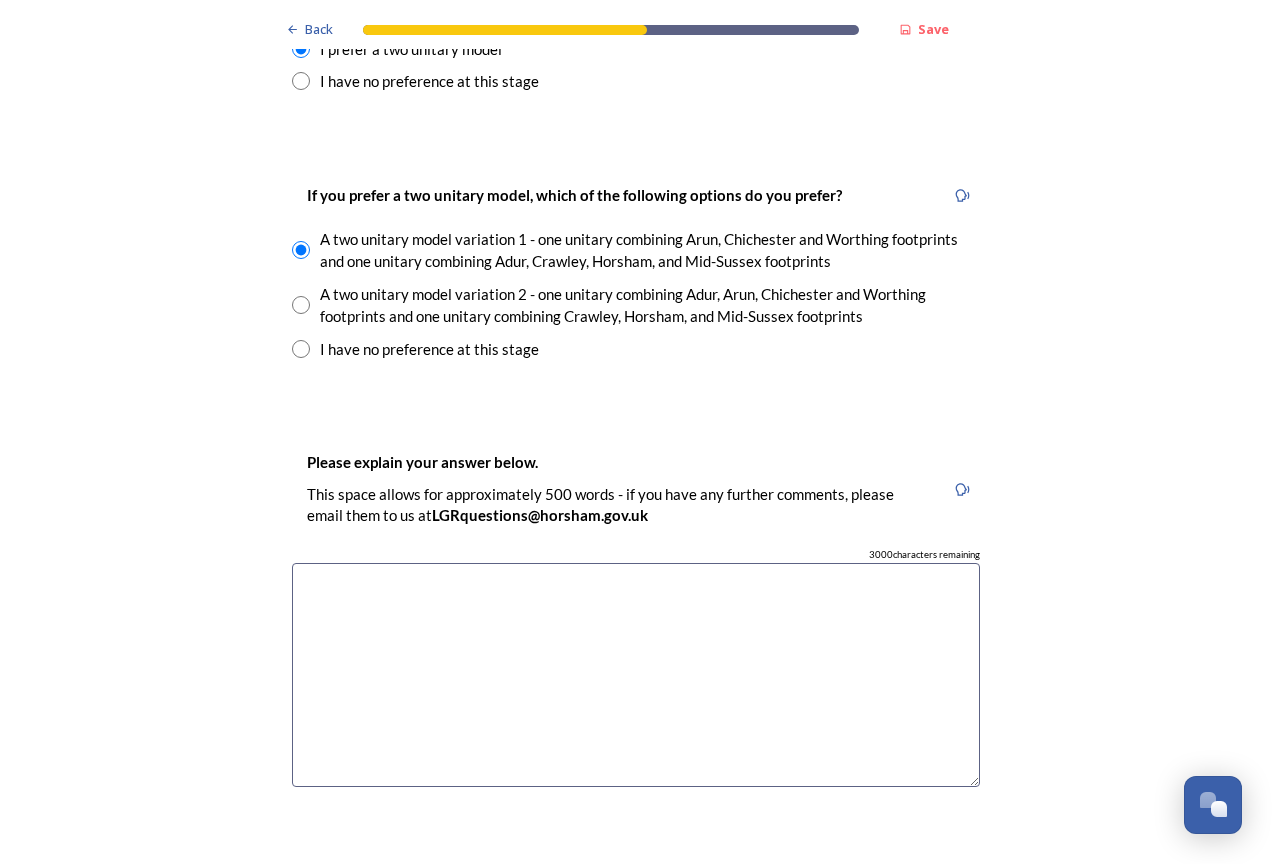 click at bounding box center (636, 675) 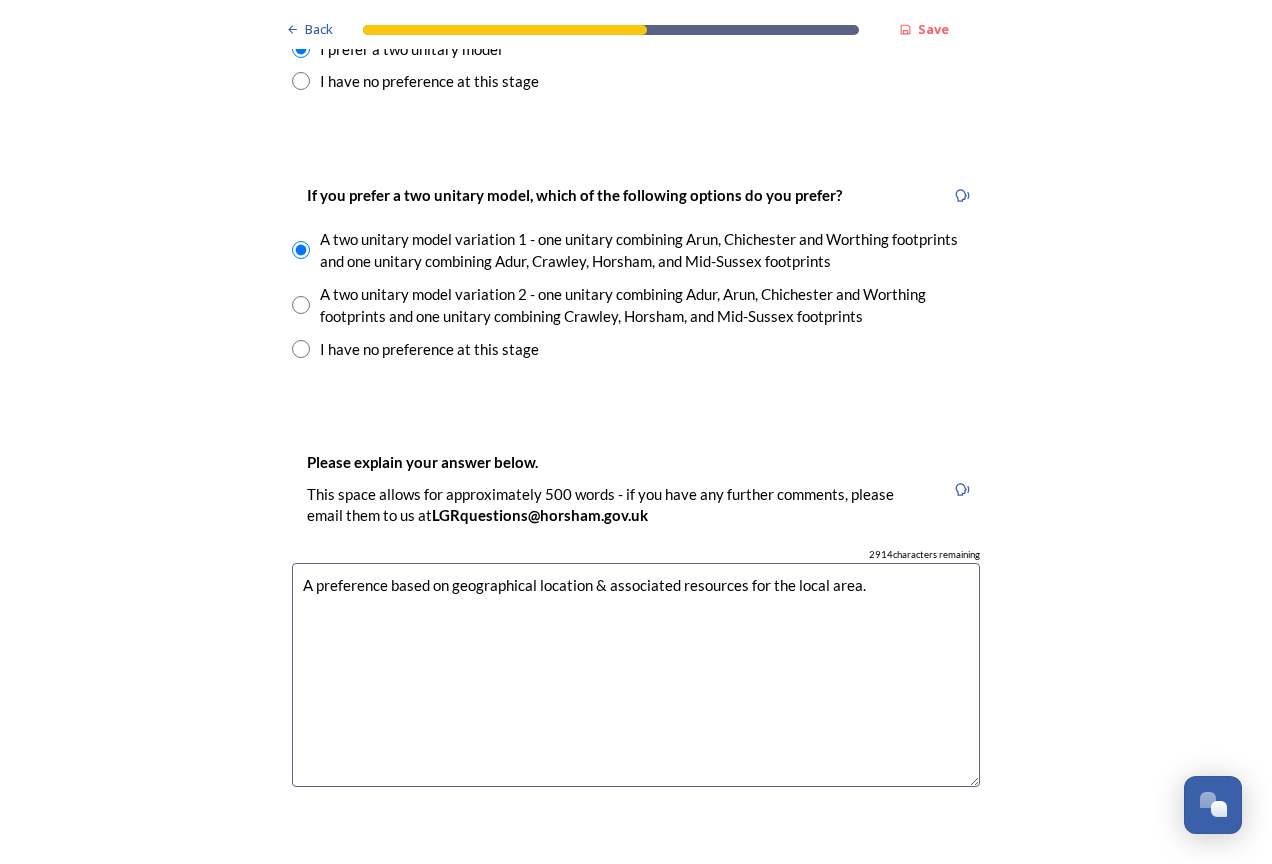 scroll, scrollTop: 3100, scrollLeft: 0, axis: vertical 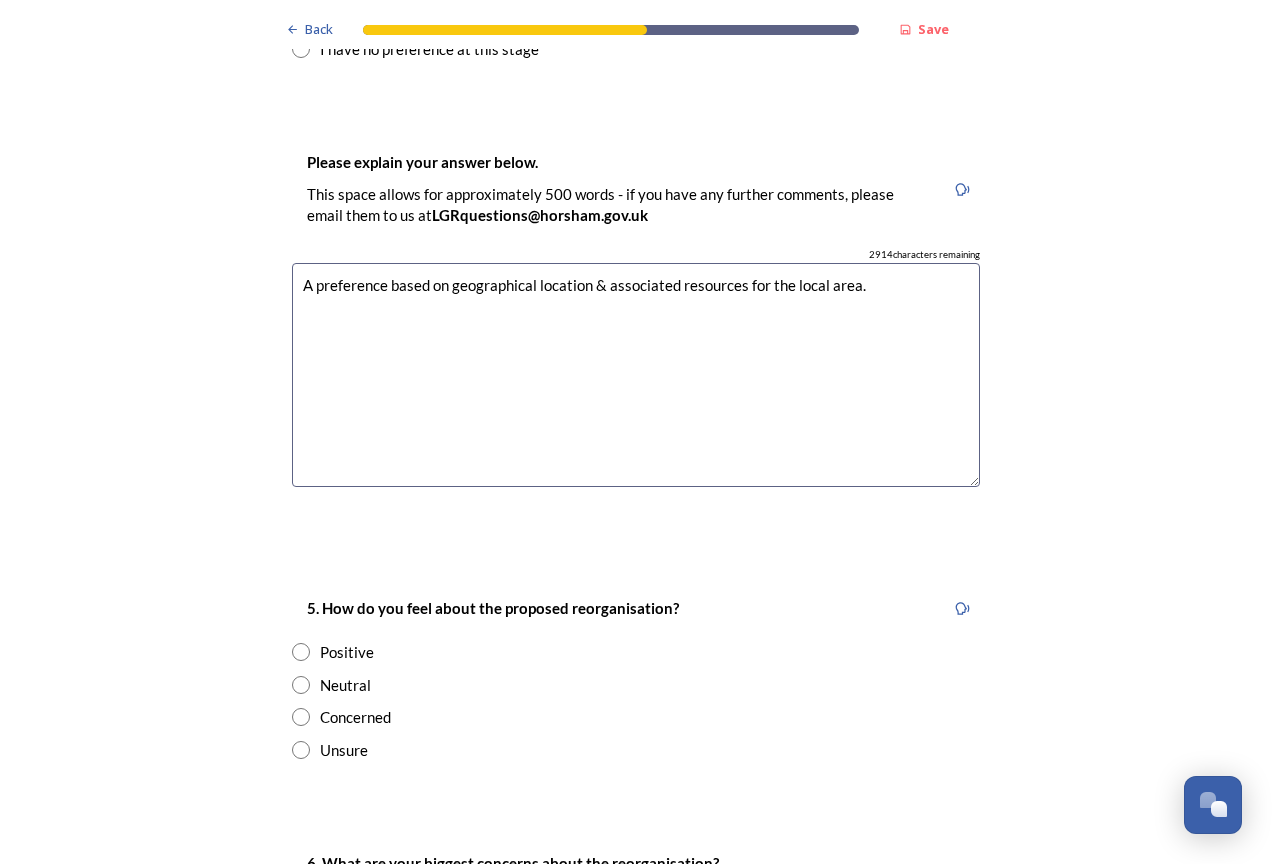 type on "A preference based on geographical location & associated resources for the local area." 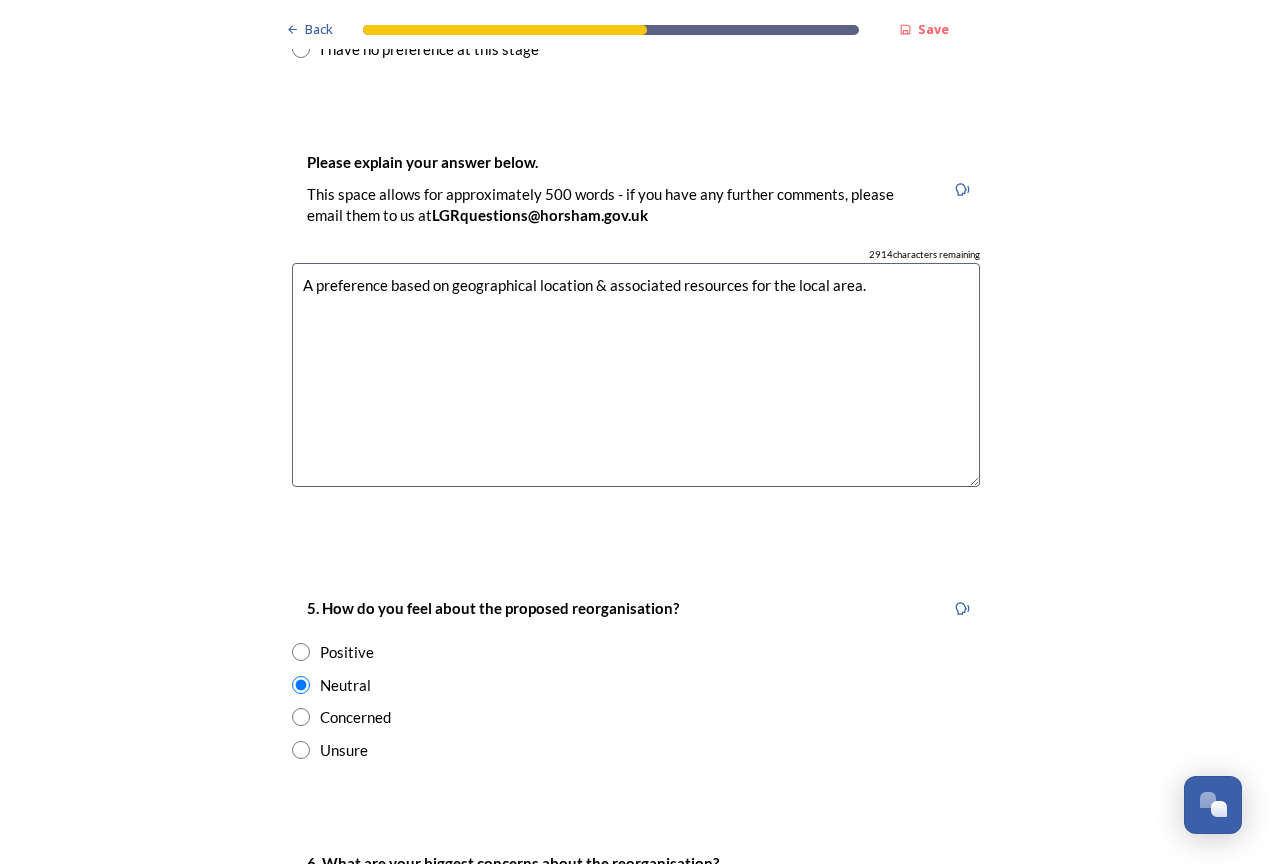 scroll, scrollTop: 3500, scrollLeft: 0, axis: vertical 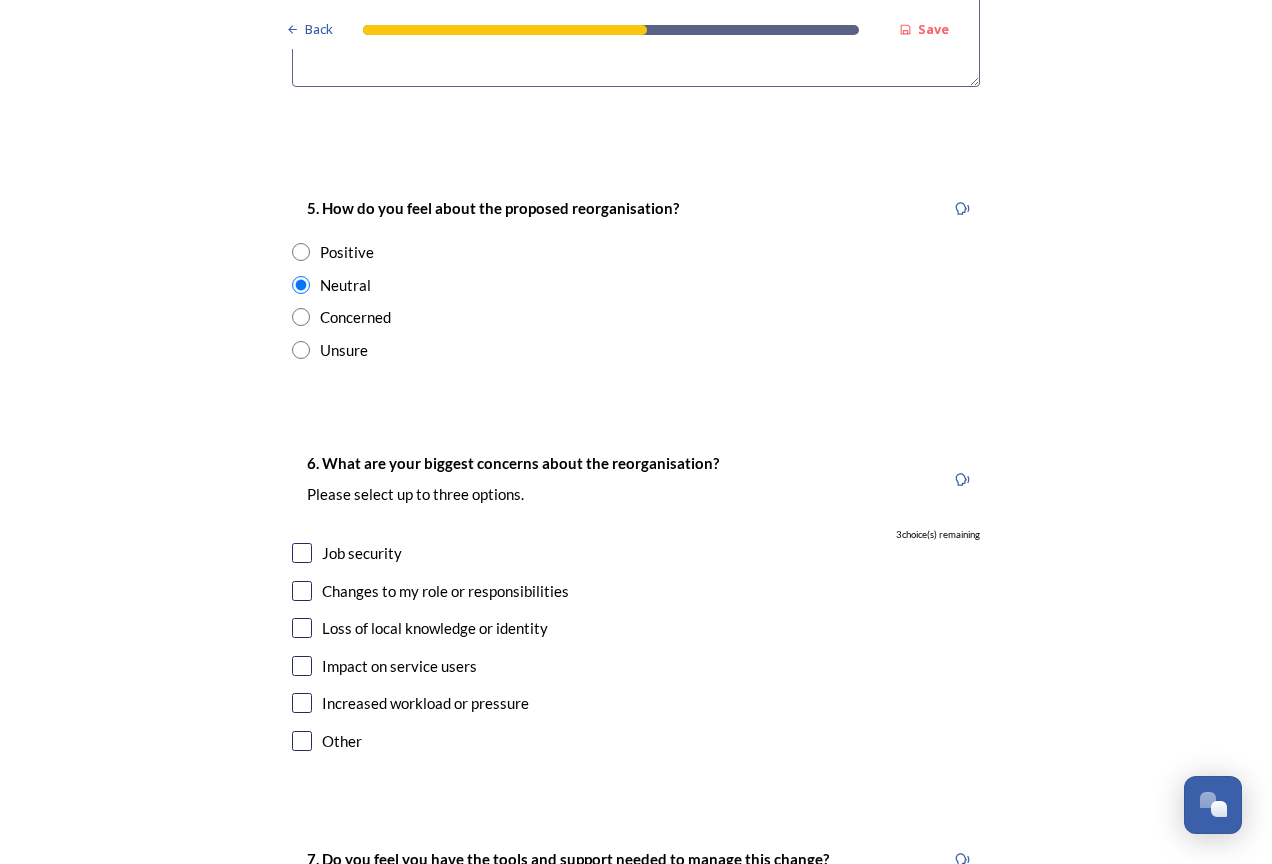 click at bounding box center (302, 553) 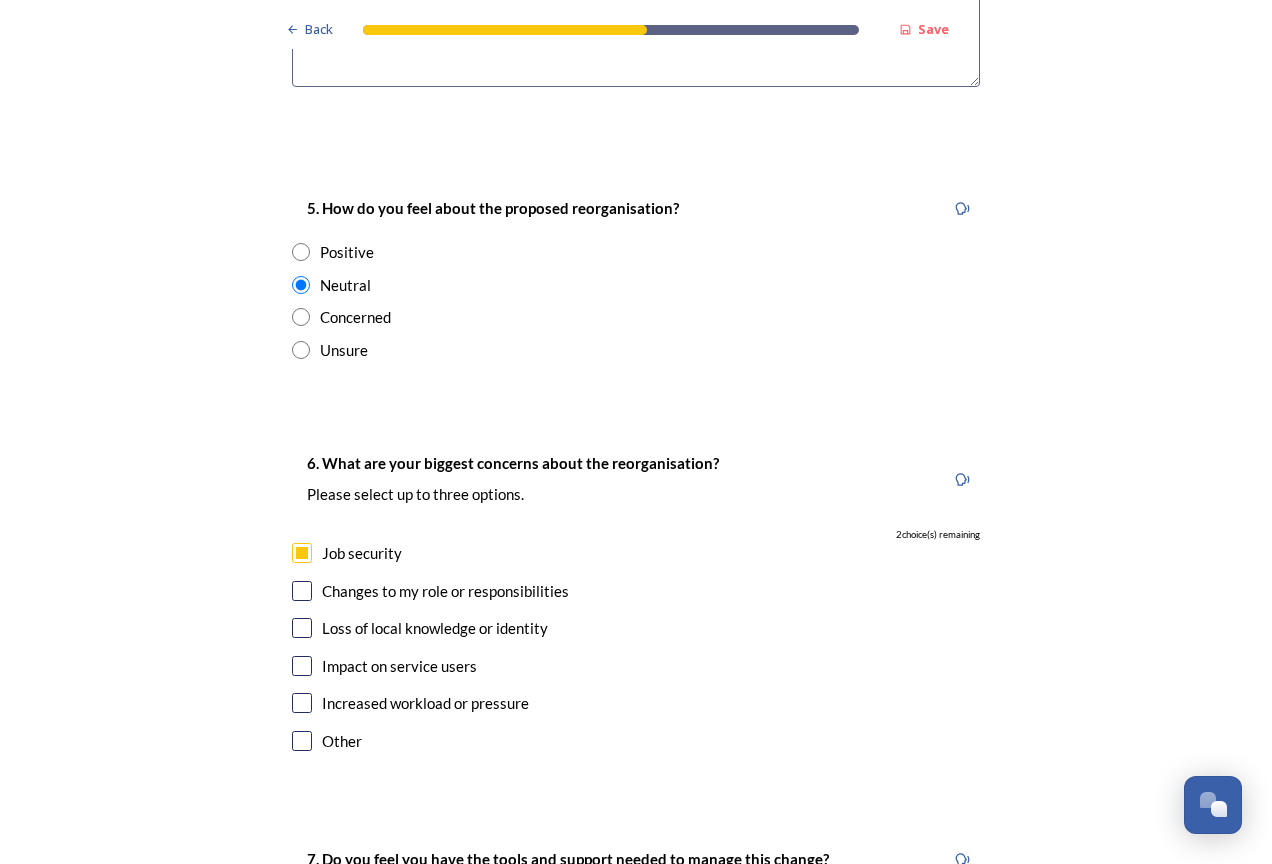 click at bounding box center (302, 591) 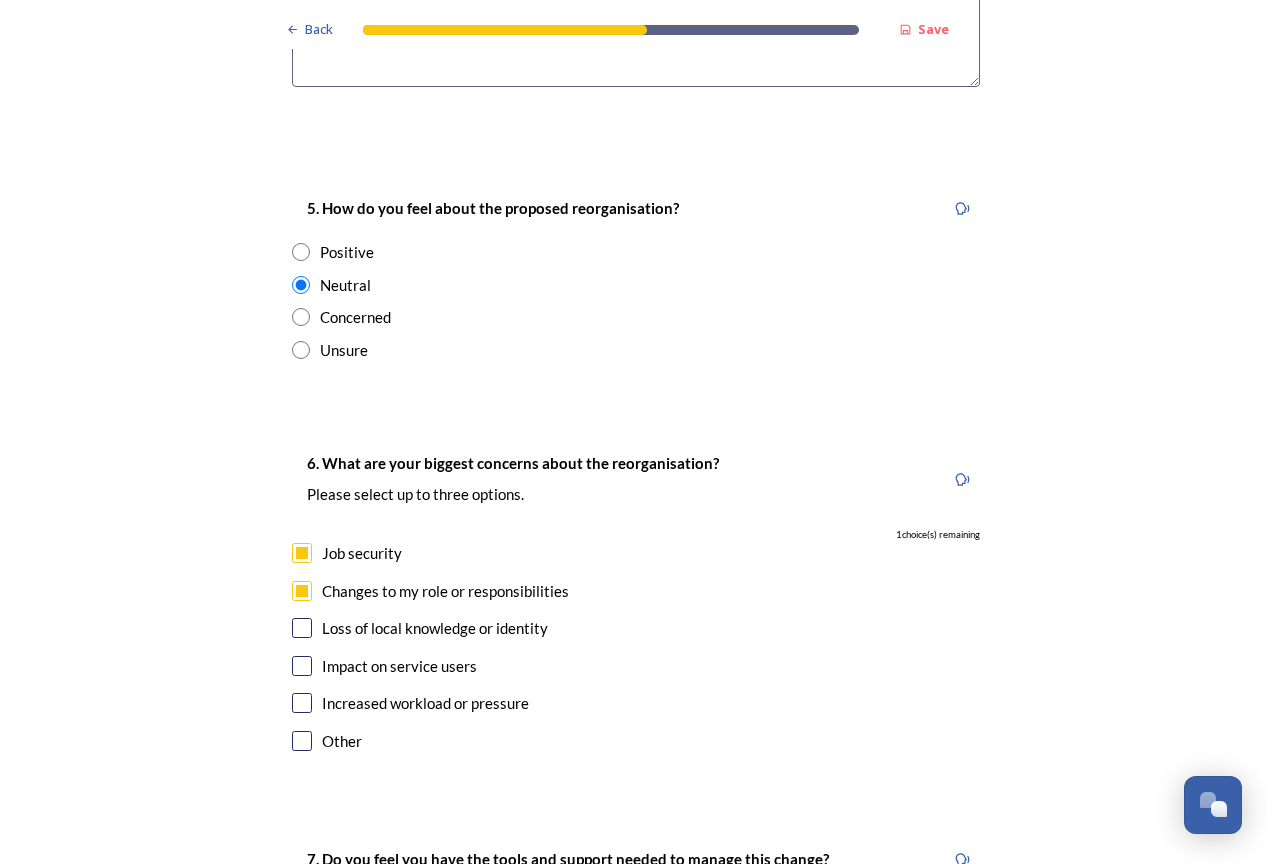 click at bounding box center [302, 666] 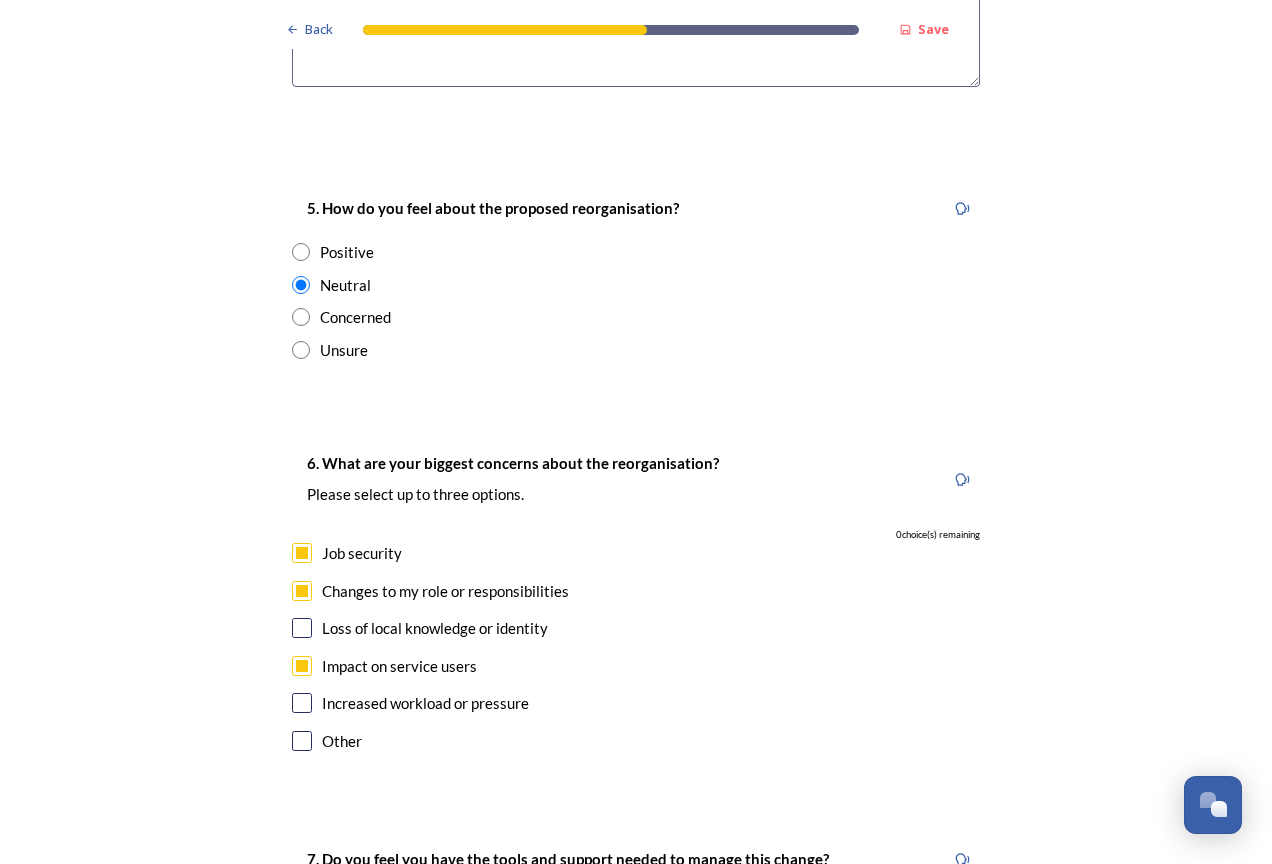 scroll, scrollTop: 3900, scrollLeft: 0, axis: vertical 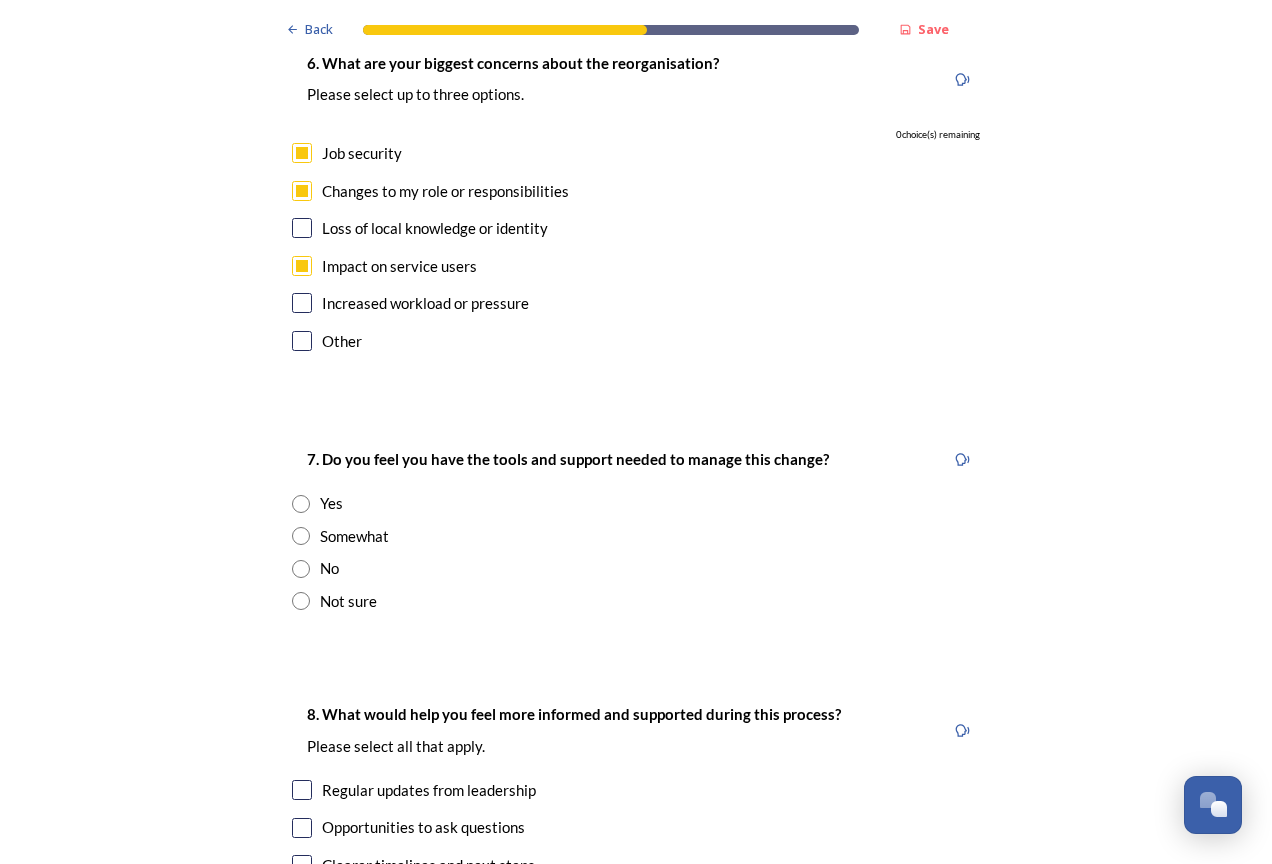 click at bounding box center [301, 536] 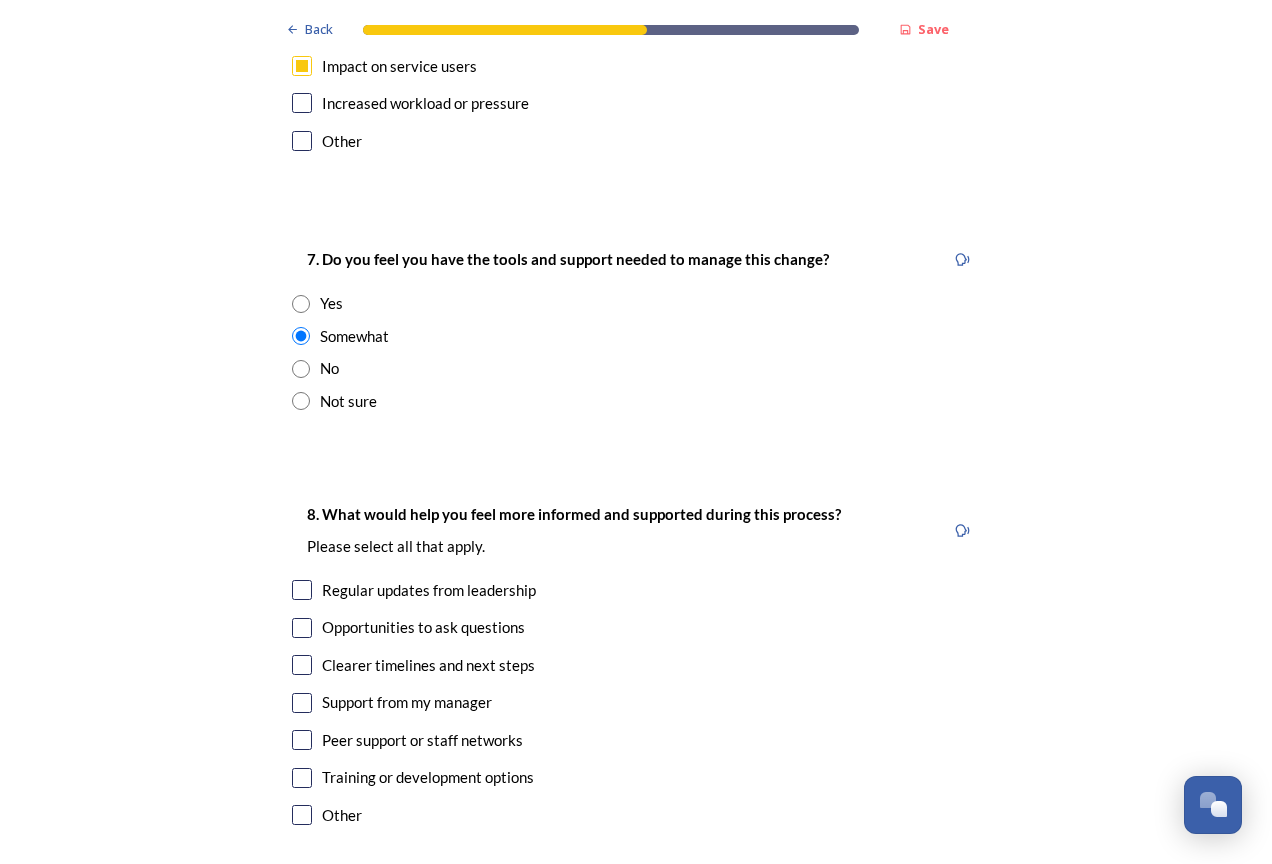 scroll, scrollTop: 4200, scrollLeft: 0, axis: vertical 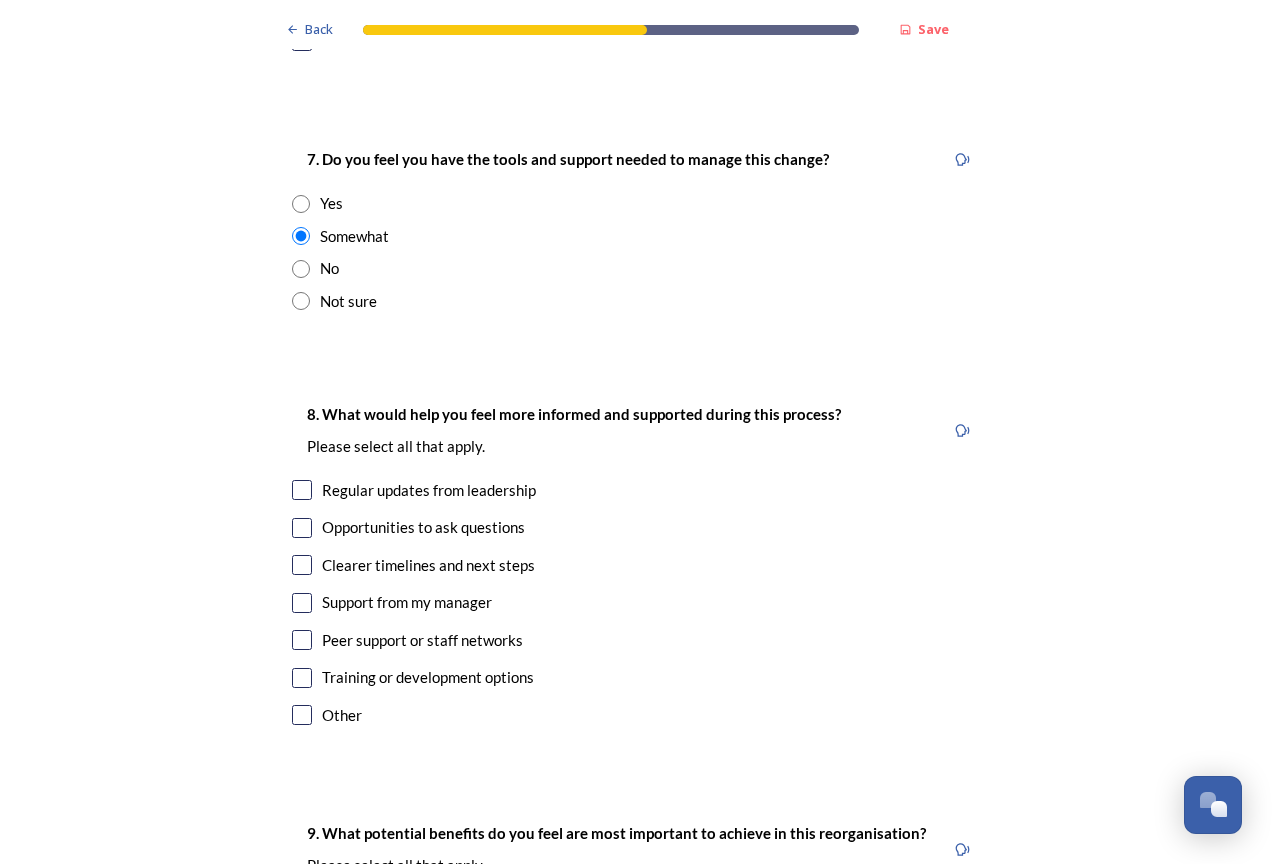 click at bounding box center [302, 678] 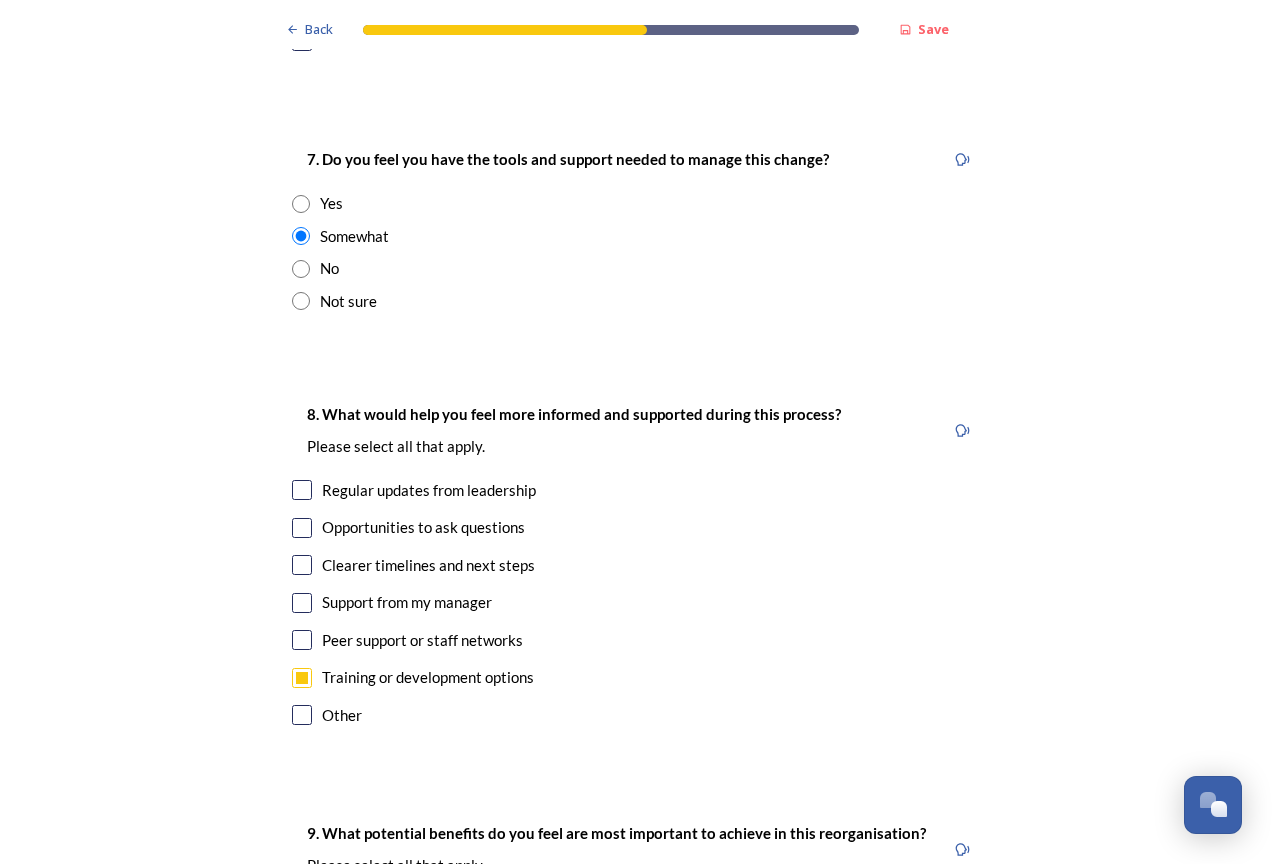 scroll, scrollTop: 4600, scrollLeft: 0, axis: vertical 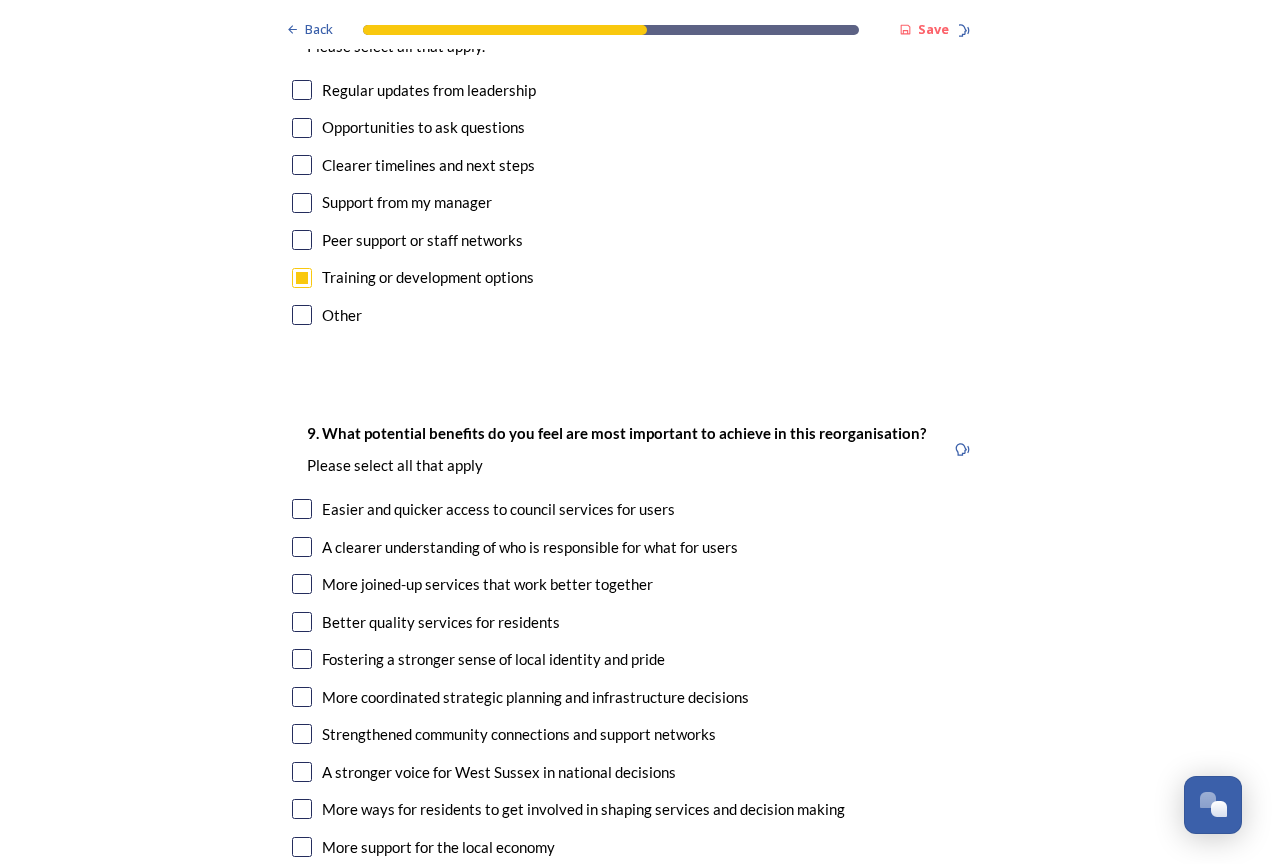 click at bounding box center [302, 547] 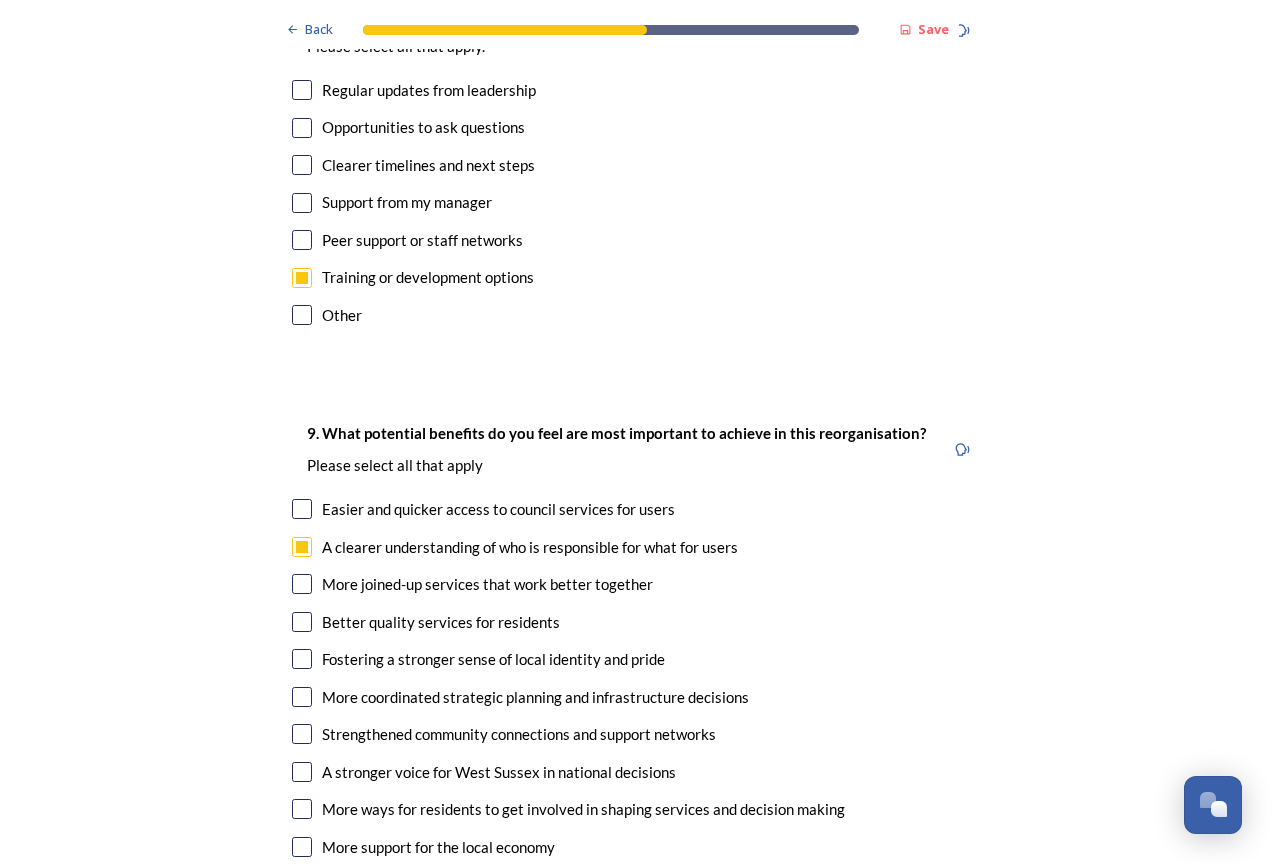 click at bounding box center [302, 584] 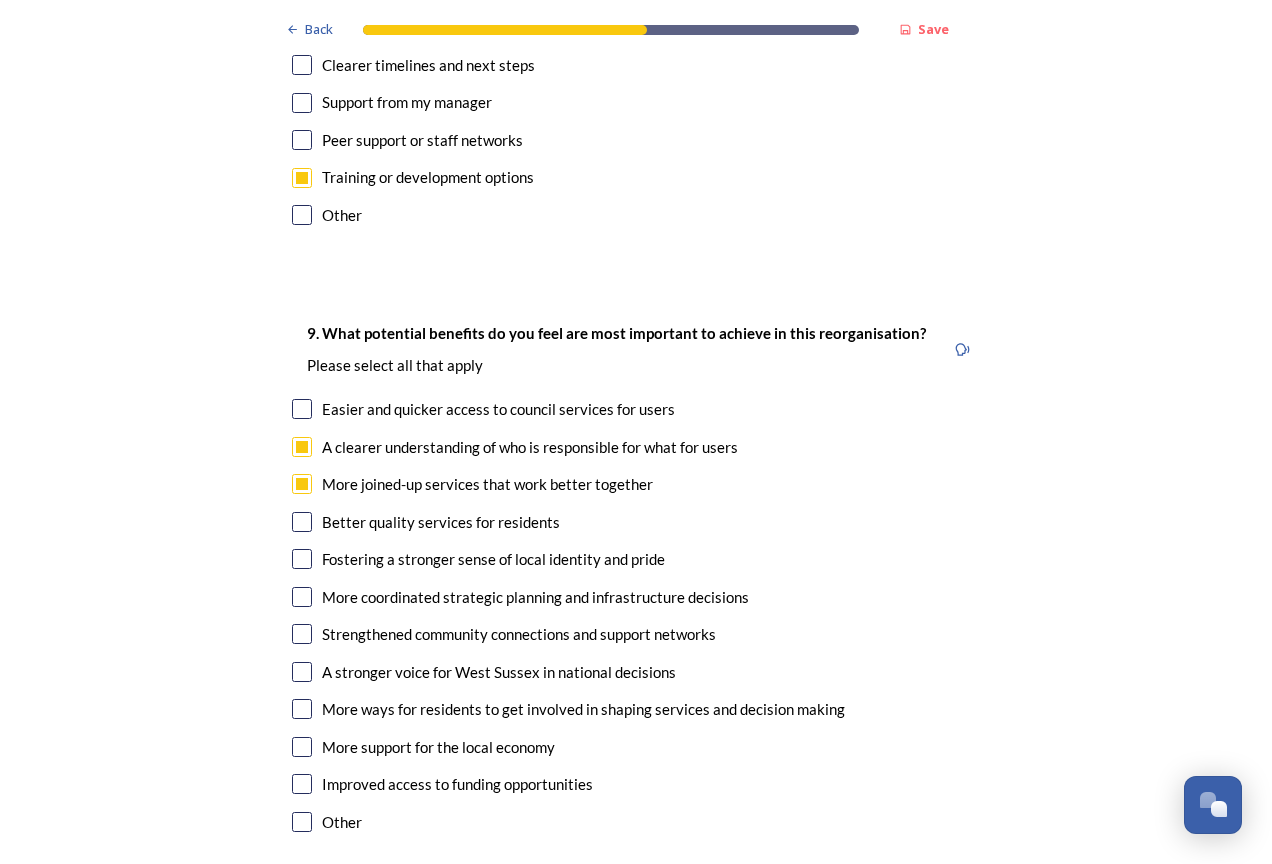scroll, scrollTop: 4800, scrollLeft: 0, axis: vertical 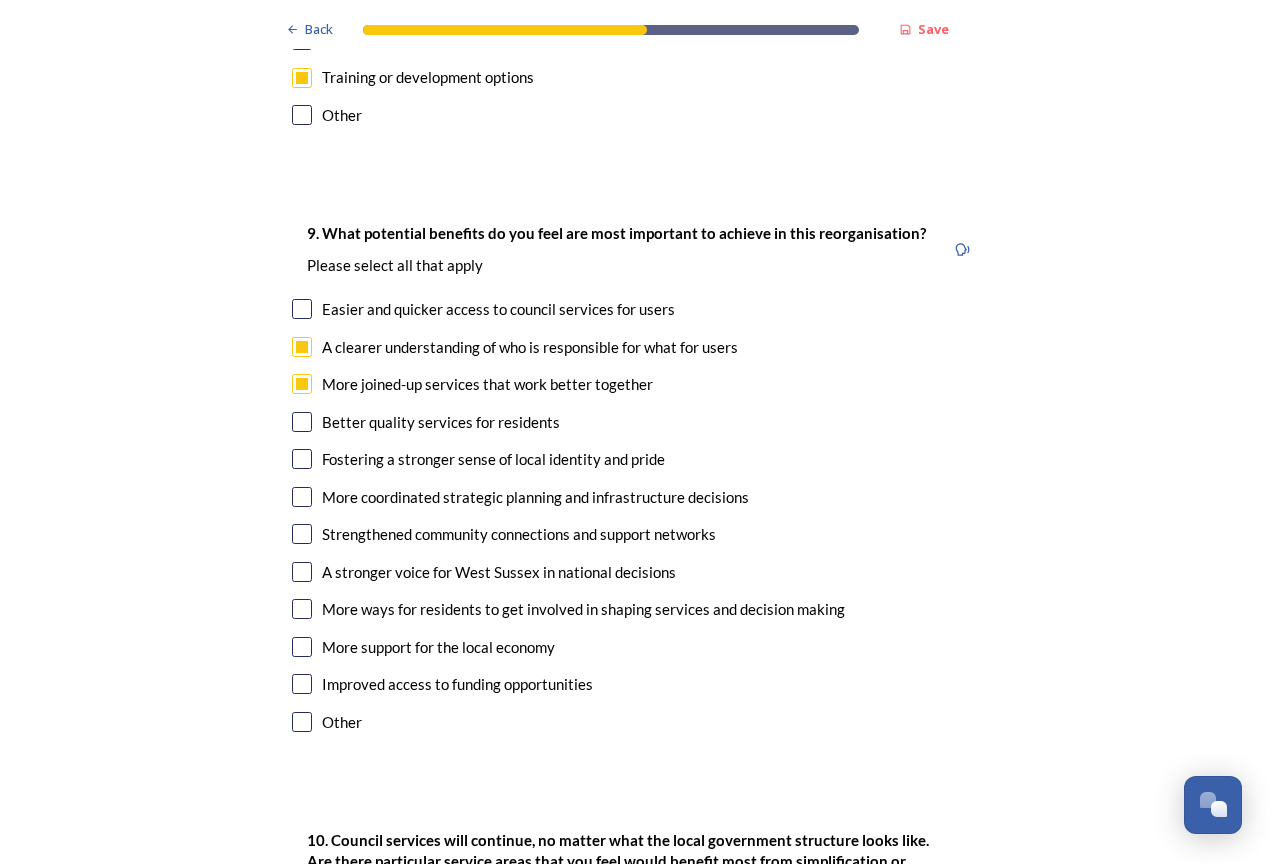 click at bounding box center [302, 497] 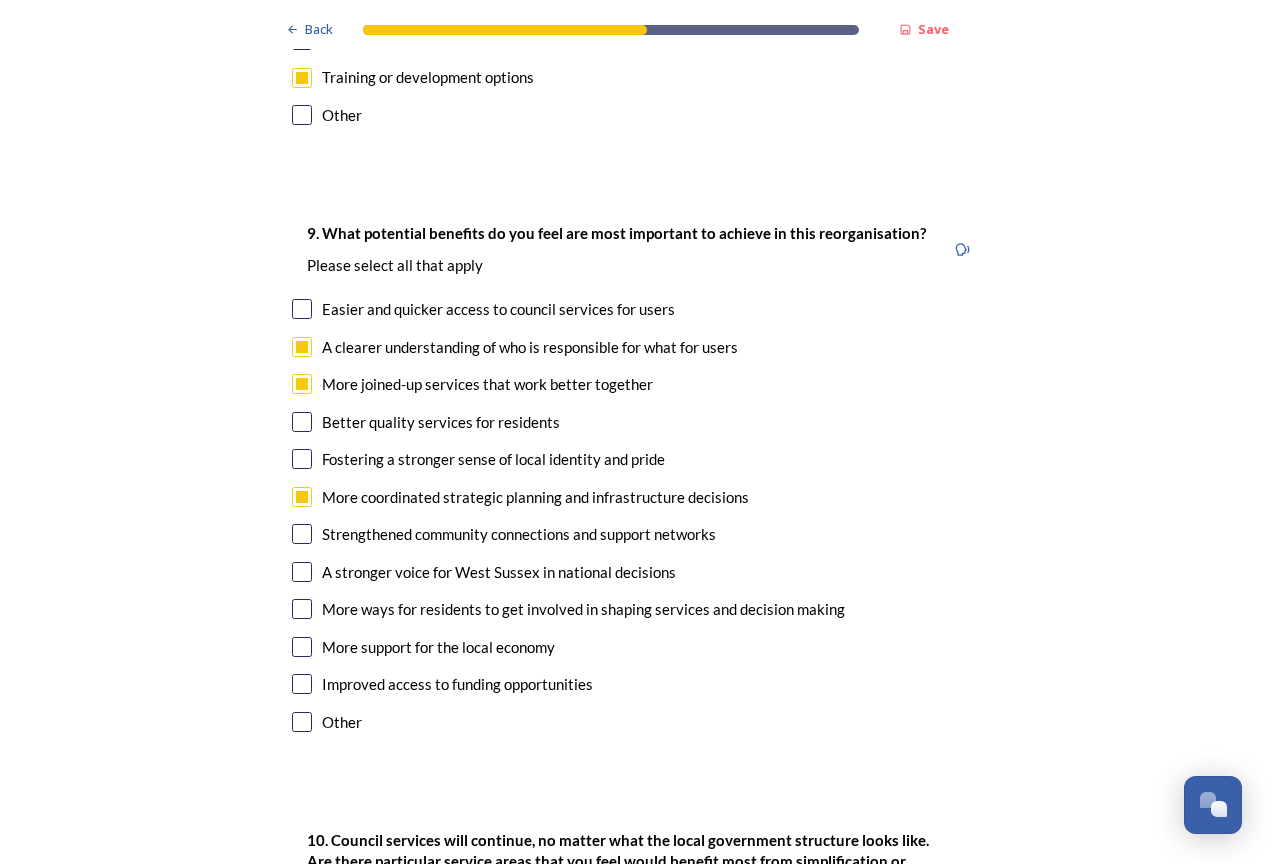click at bounding box center [302, 572] 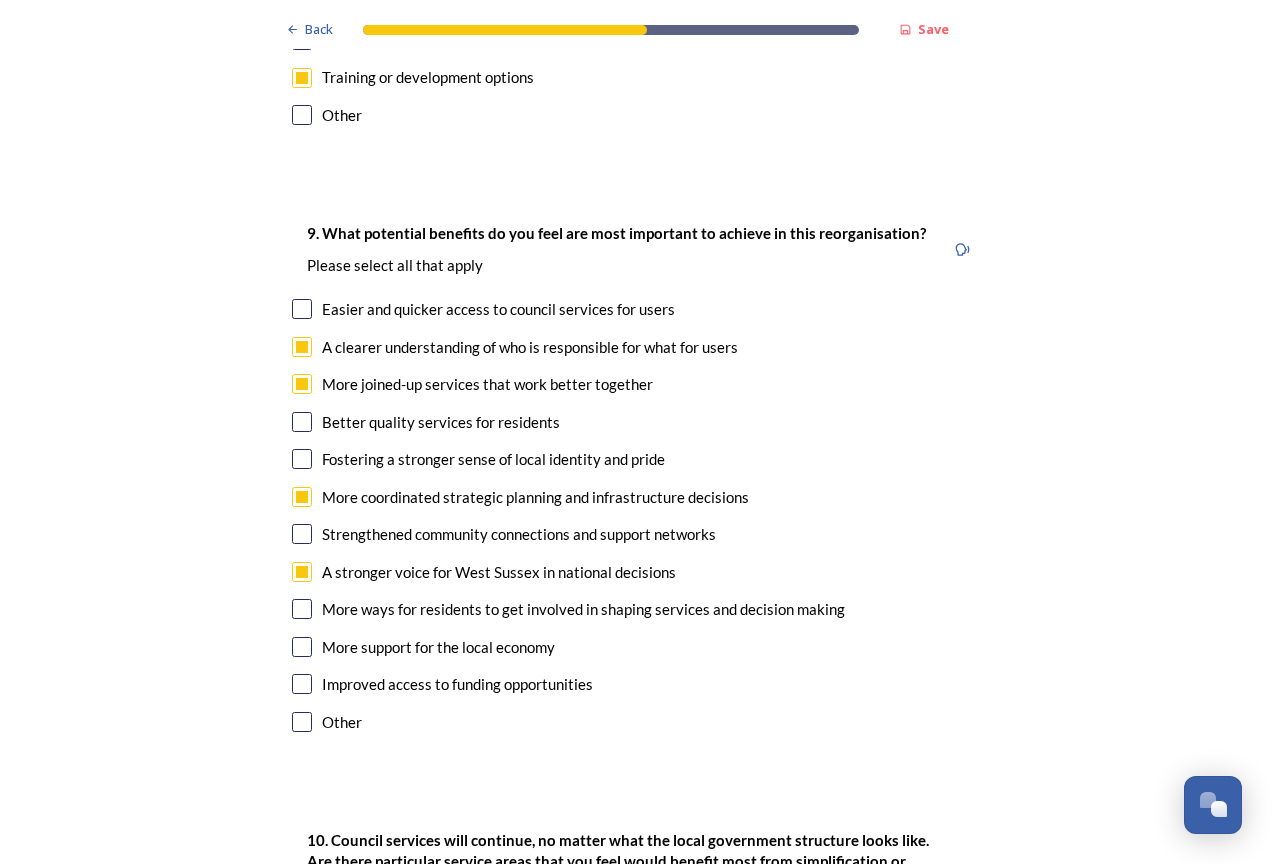 click at bounding box center (302, 609) 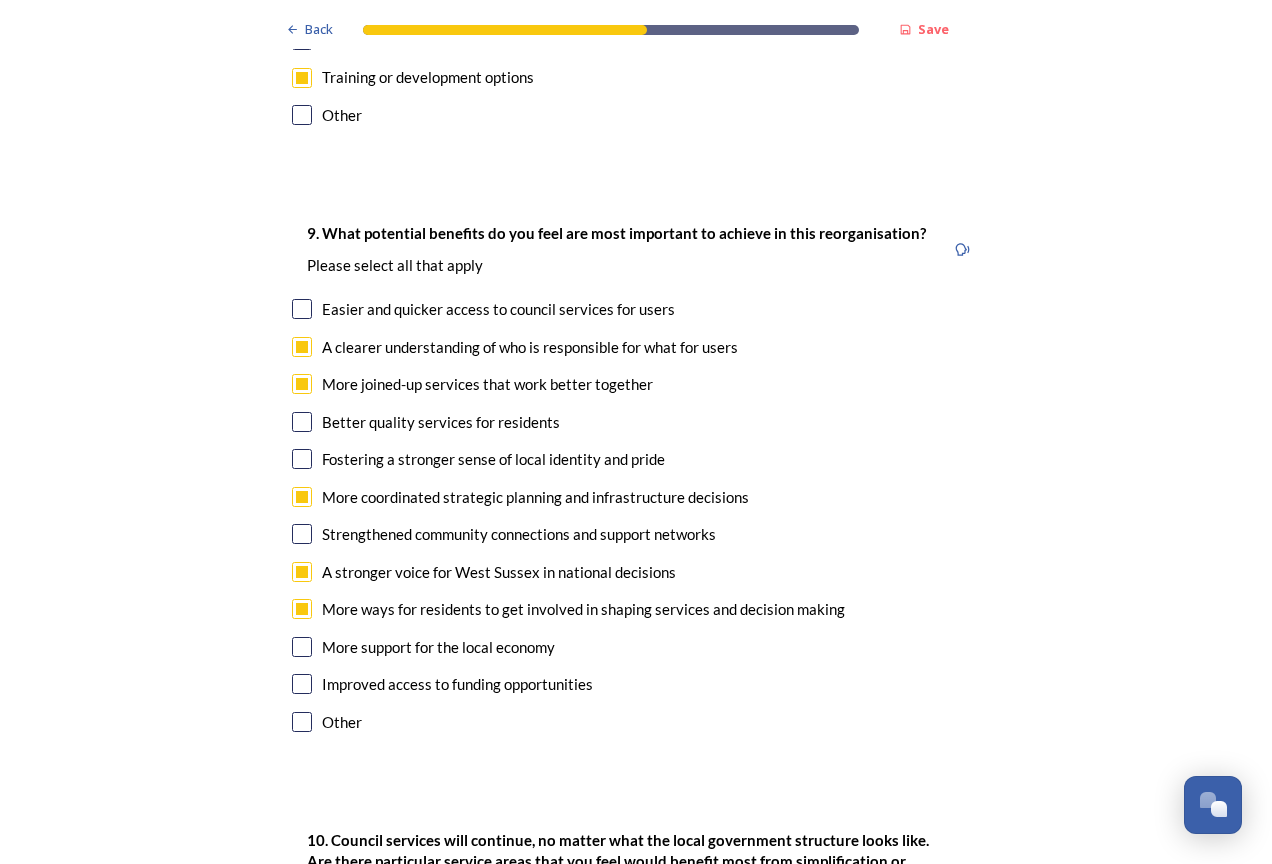 click at bounding box center (302, 647) 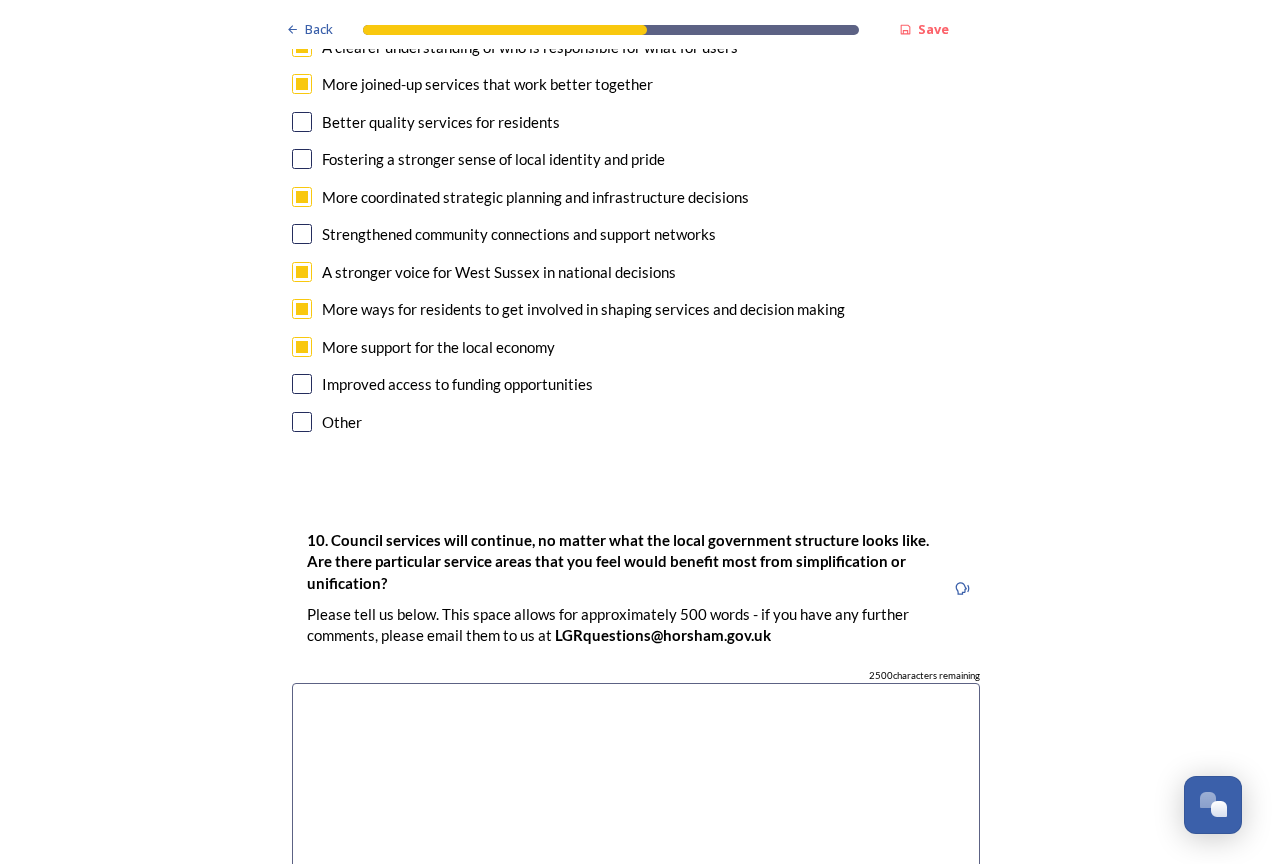 scroll, scrollTop: 5200, scrollLeft: 0, axis: vertical 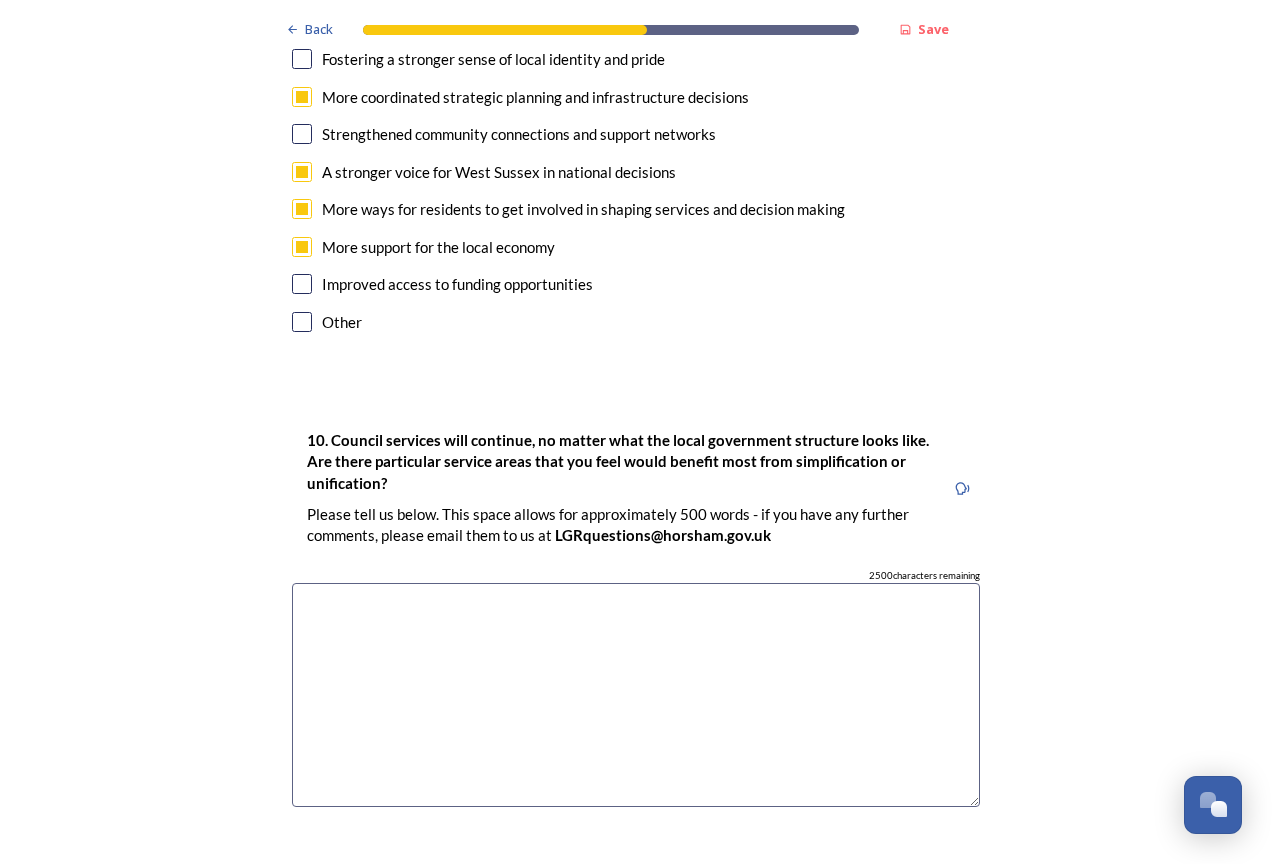 click at bounding box center [636, 695] 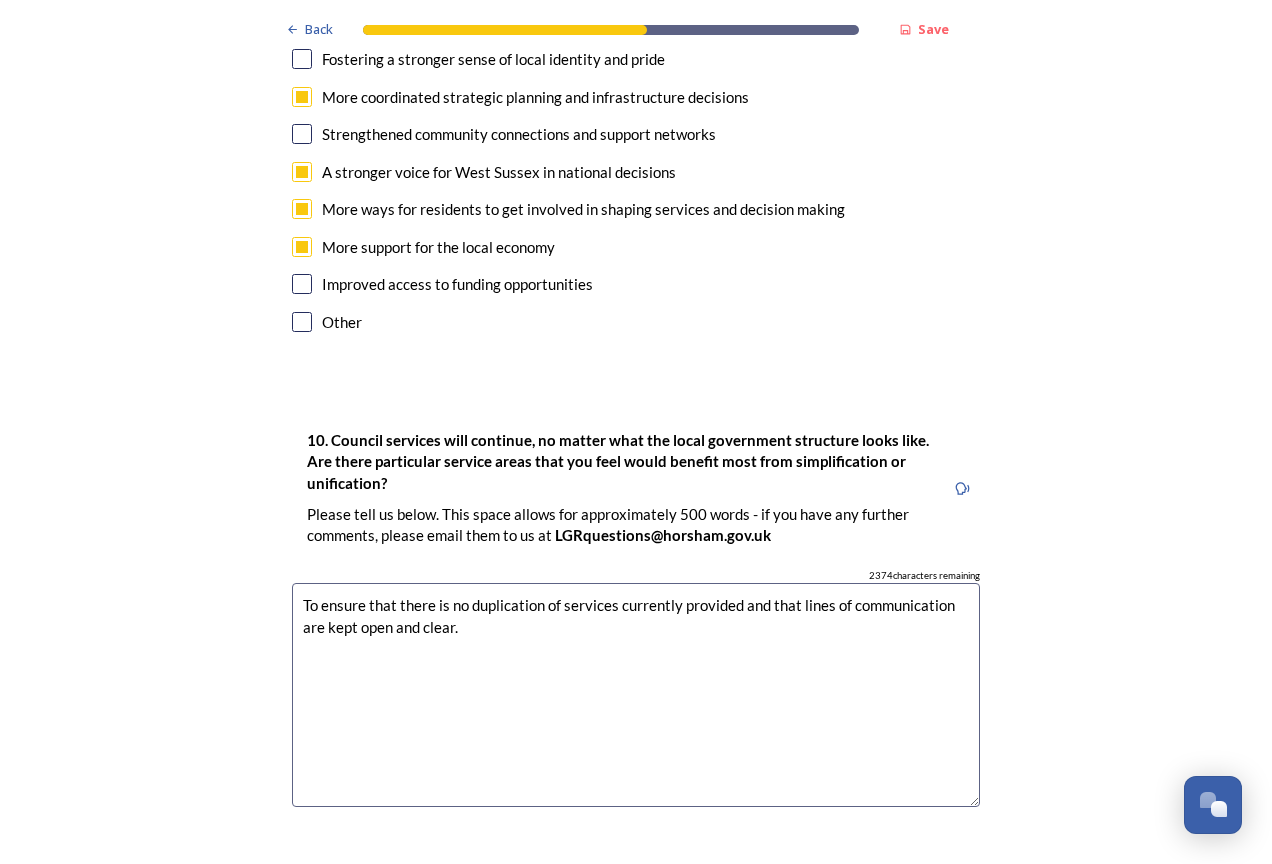 scroll, scrollTop: 5600, scrollLeft: 0, axis: vertical 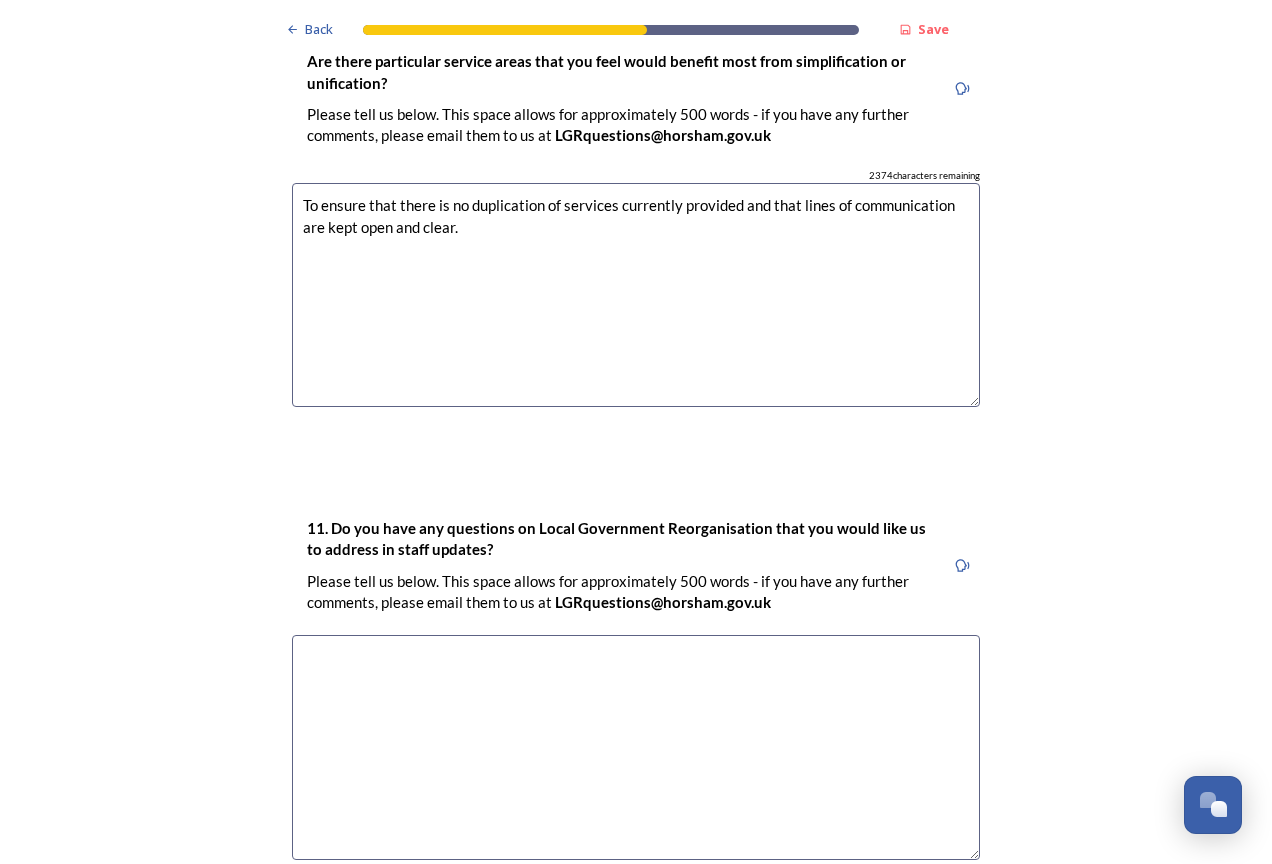 type on "To ensure that there is no duplication of services currently provided and that lines of communication are kept open and clear." 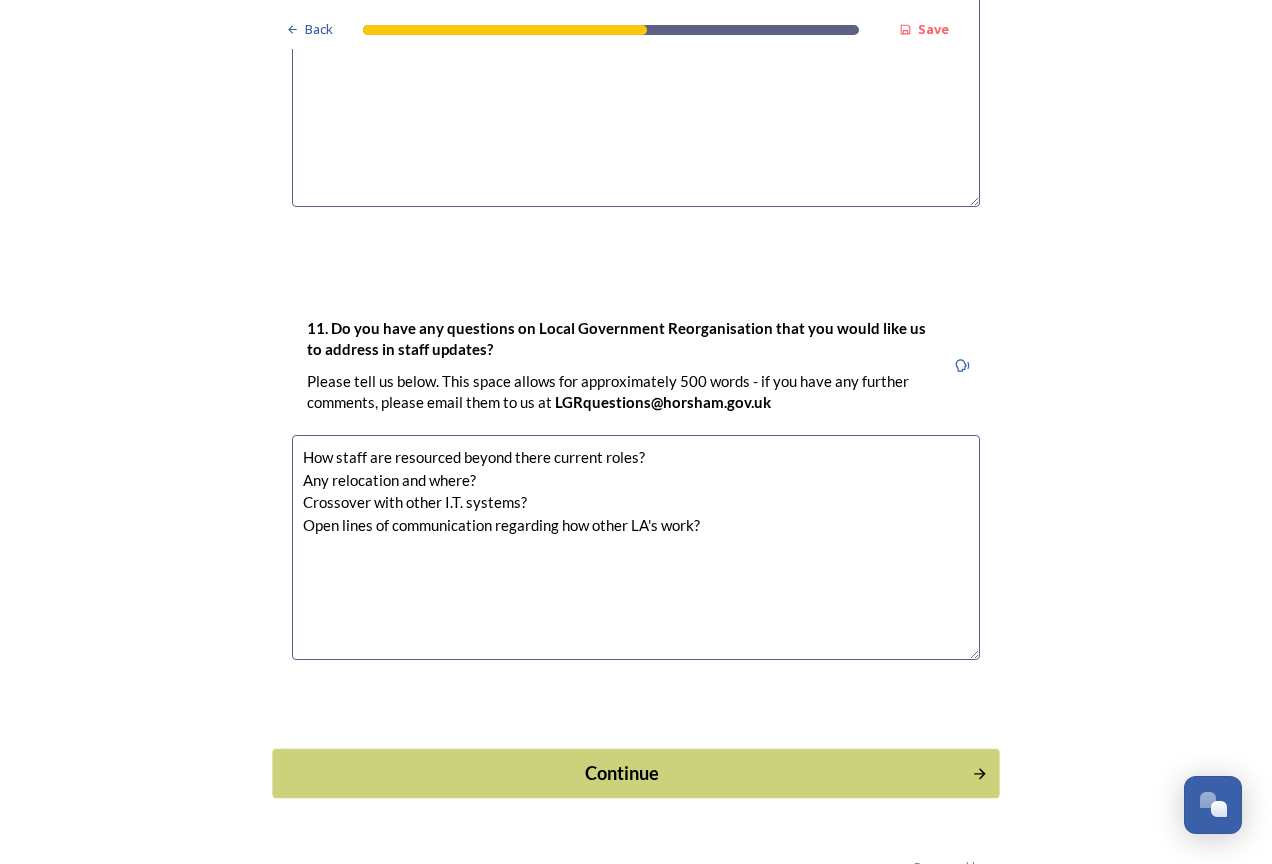 type on "How staff are resourced beyond there current roles?
Any relocation and where?
Crossover with other I.T. systems?
Open lines of communication regarding how other LA's work?" 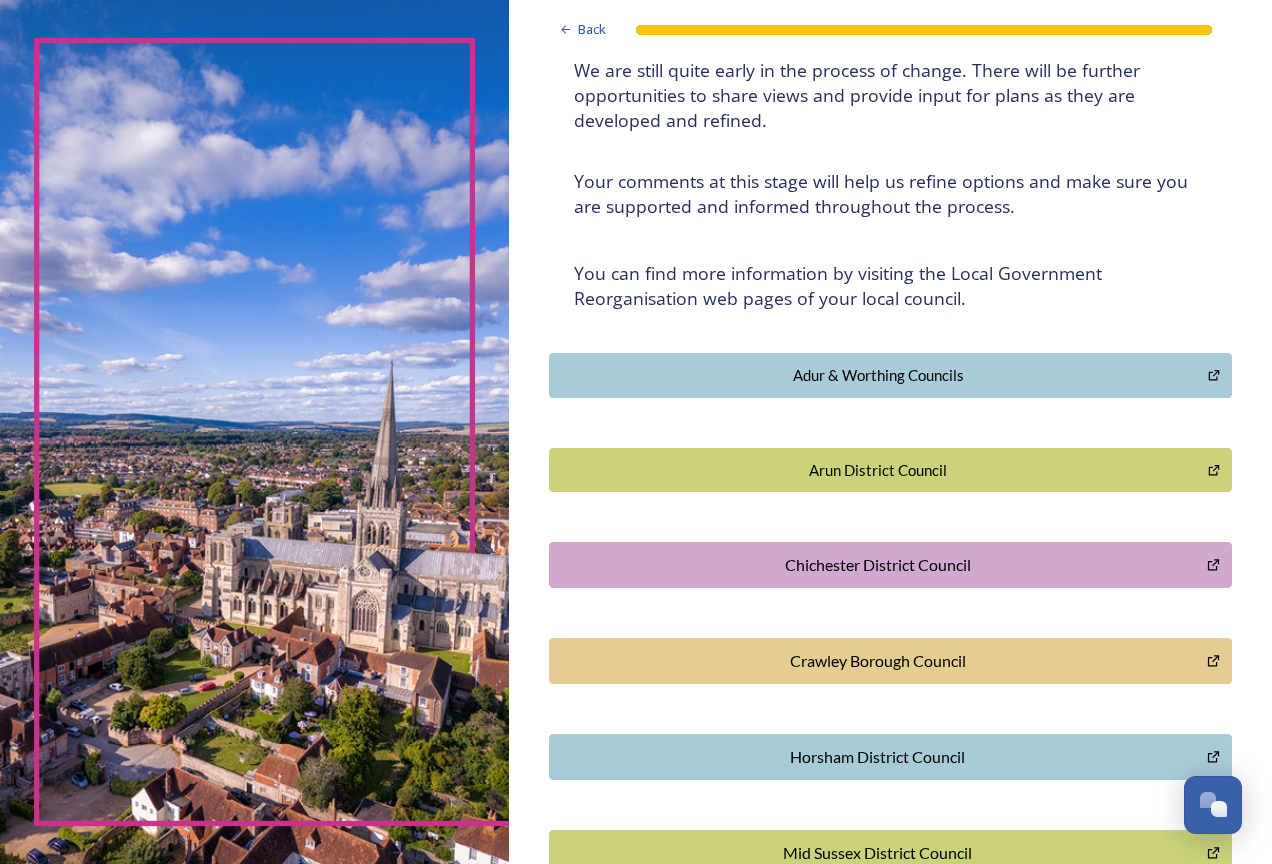 scroll, scrollTop: 0, scrollLeft: 0, axis: both 